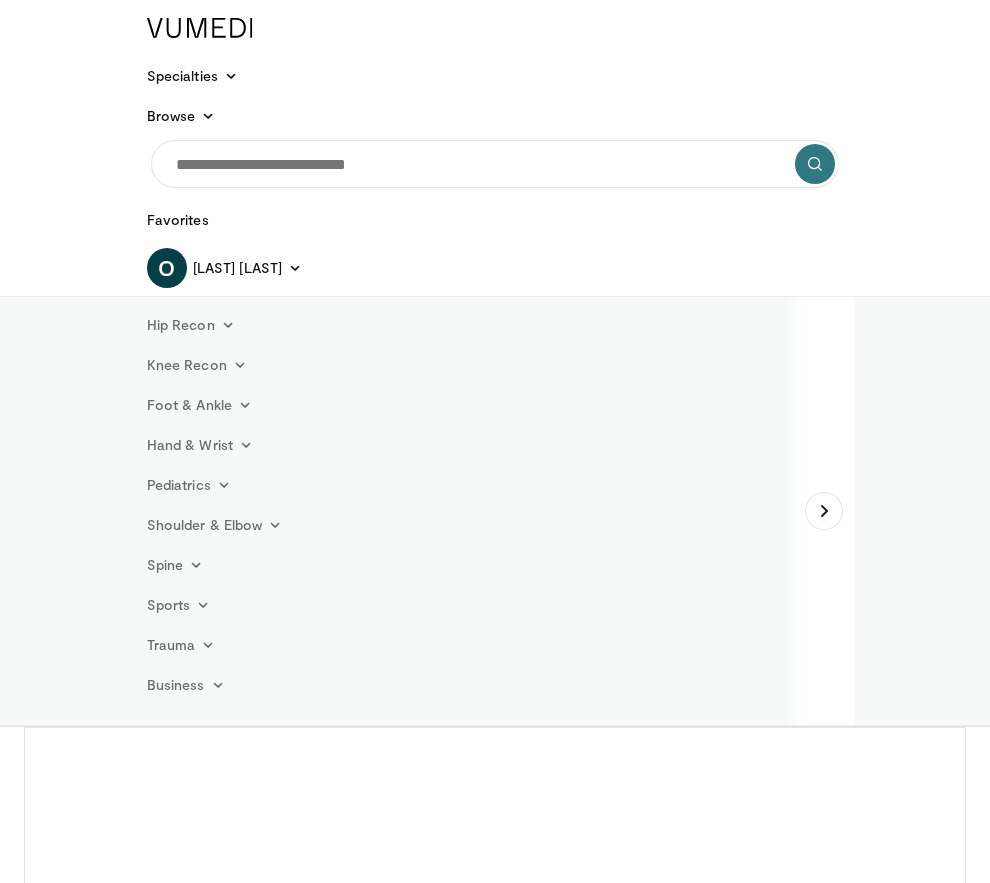scroll, scrollTop: 0, scrollLeft: 0, axis: both 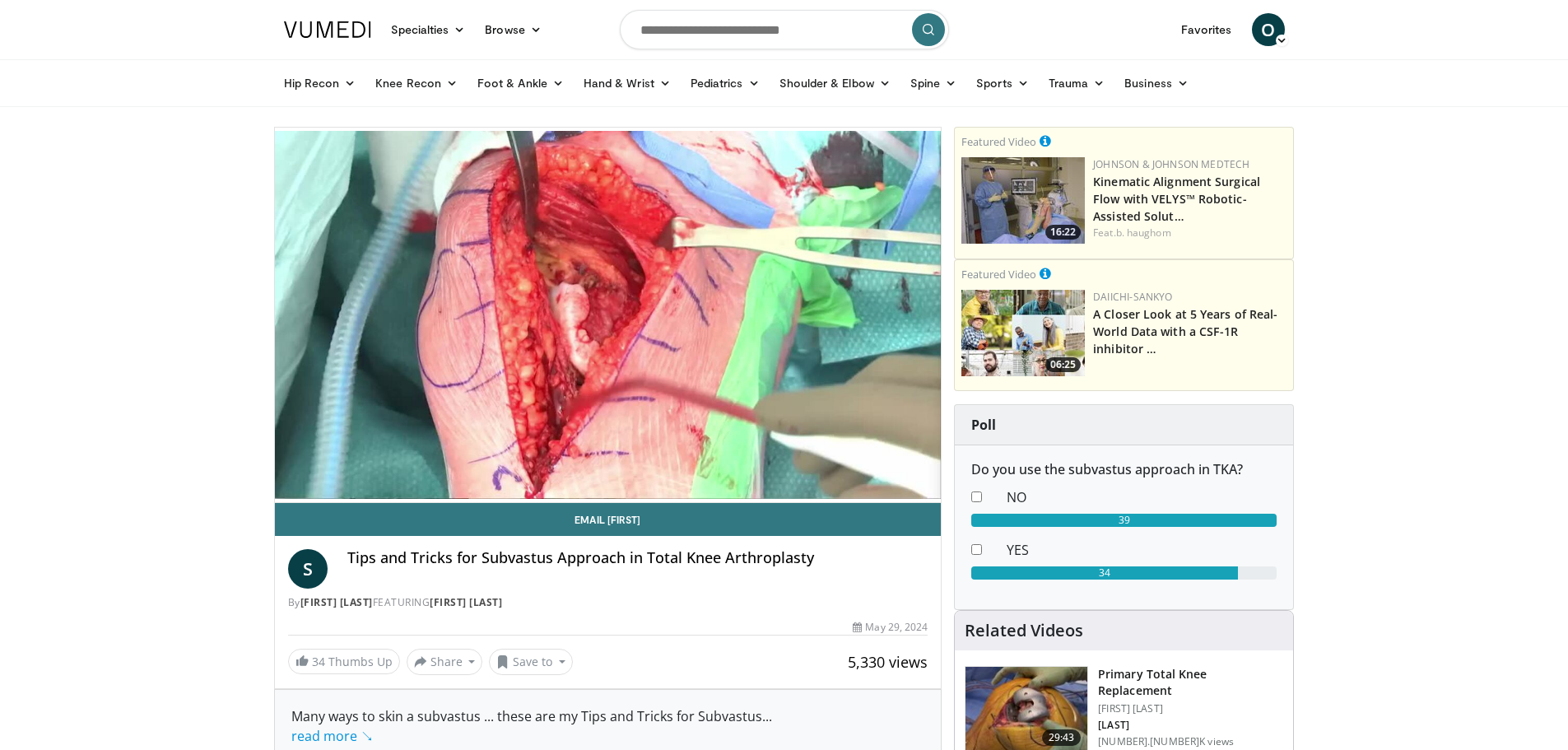 drag, startPoint x: 1281, startPoint y: 726, endPoint x: 200, endPoint y: 598, distance: 1088.5518 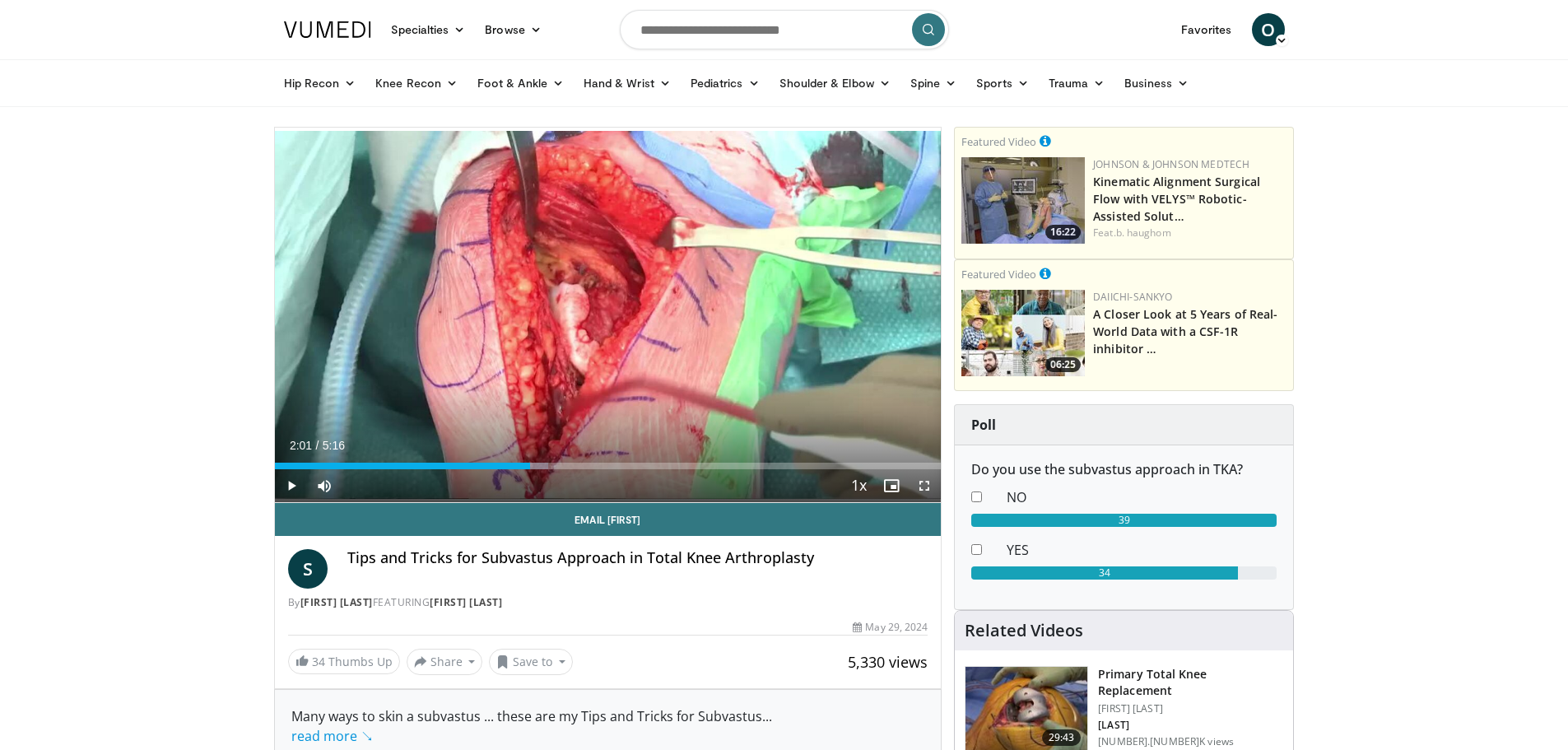 drag, startPoint x: 717, startPoint y: 463, endPoint x: 530, endPoint y: 466, distance: 187.02406 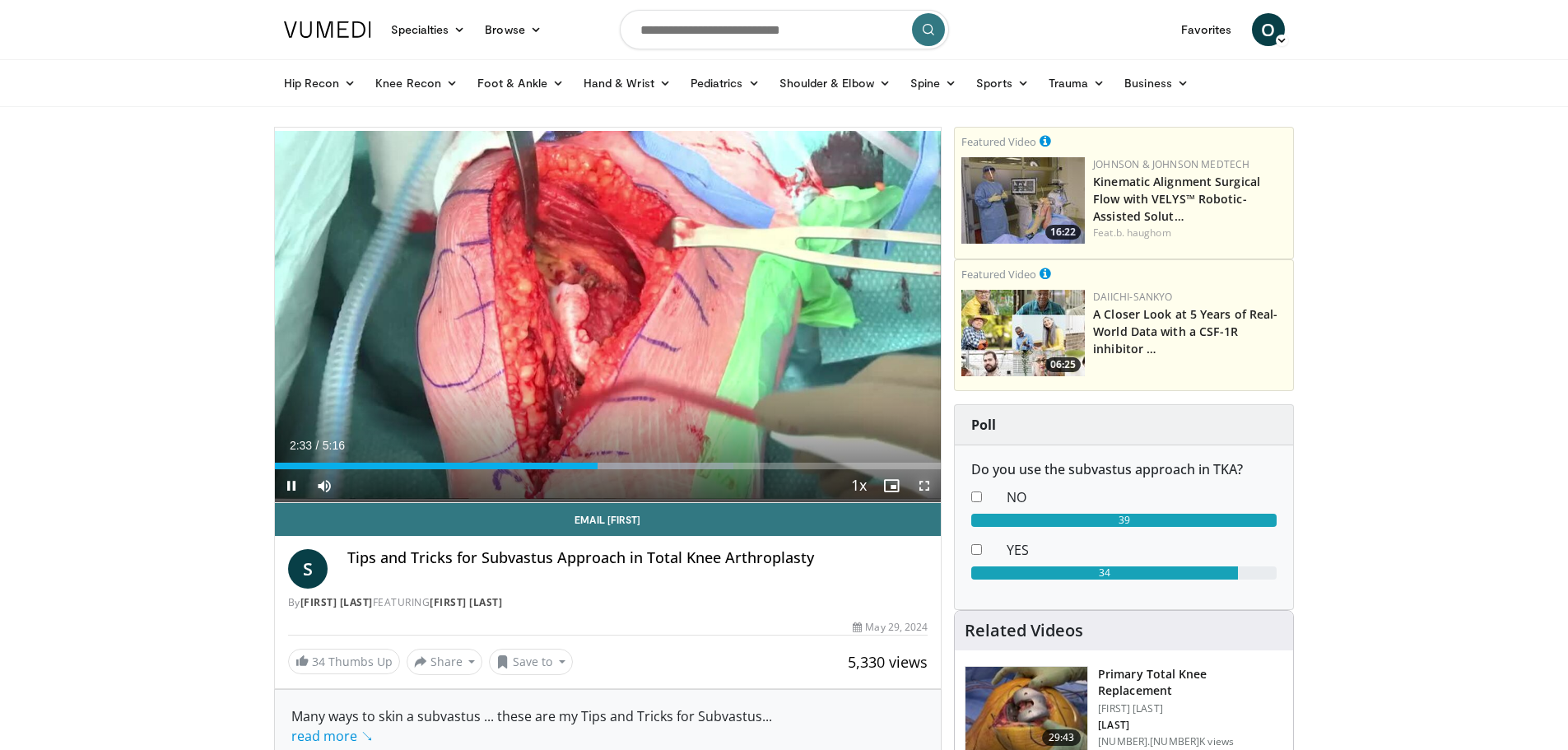 click at bounding box center (924, 486) 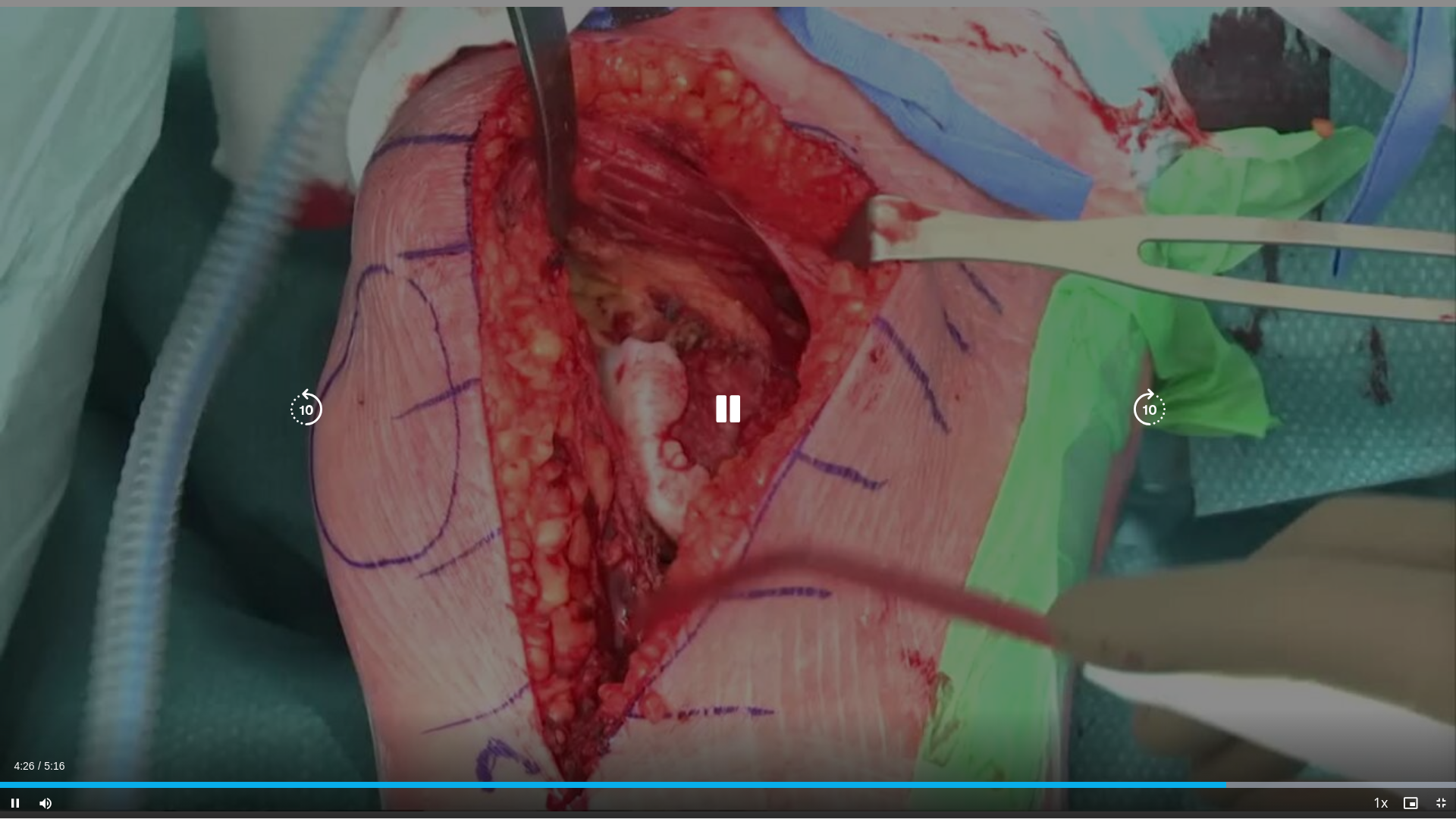 drag, startPoint x: 1381, startPoint y: 144, endPoint x: 1228, endPoint y: 680, distance: 557.4092 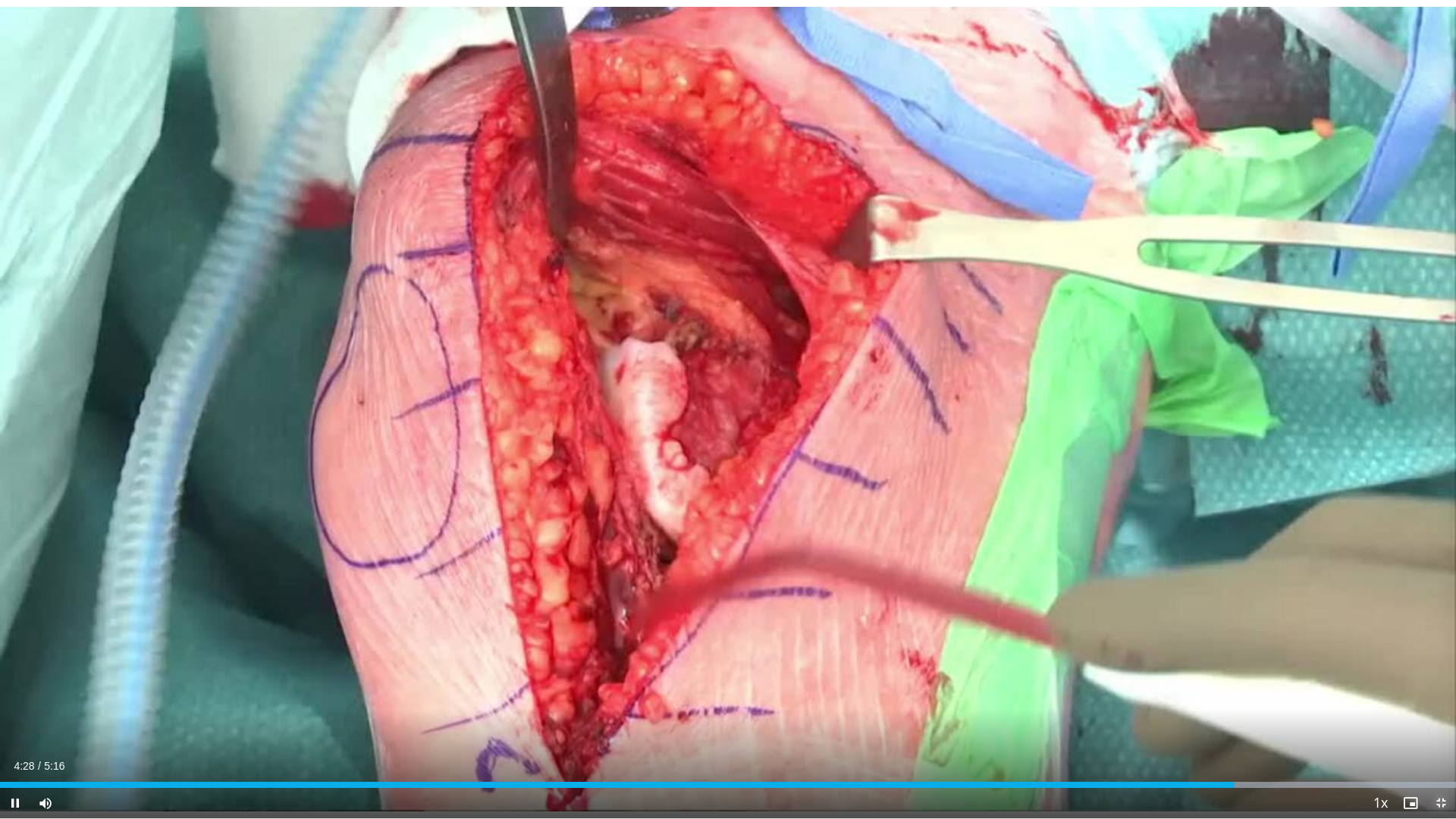 drag, startPoint x: 1228, startPoint y: 680, endPoint x: 1442, endPoint y: 800, distance: 245.34873 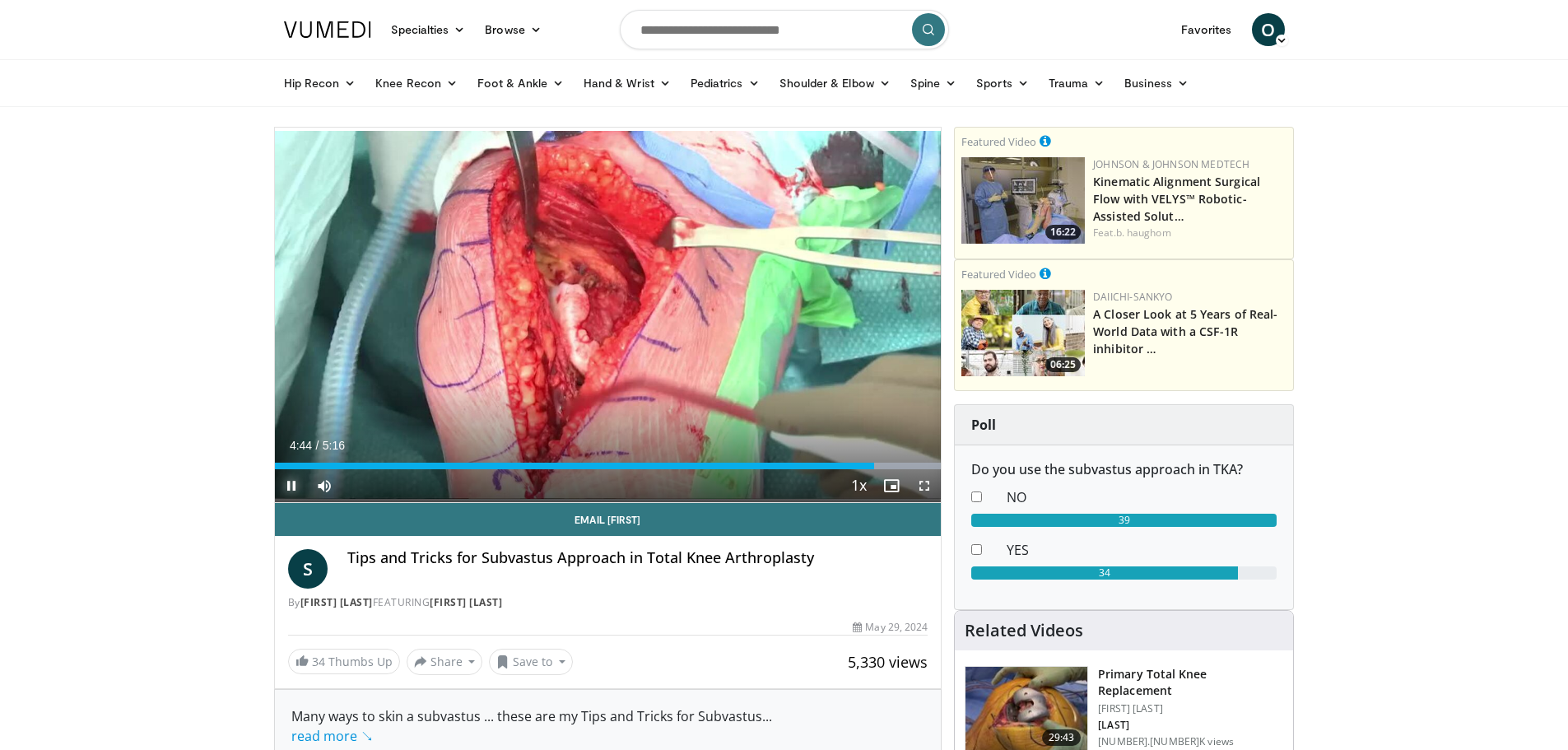 click at bounding box center [291, 486] 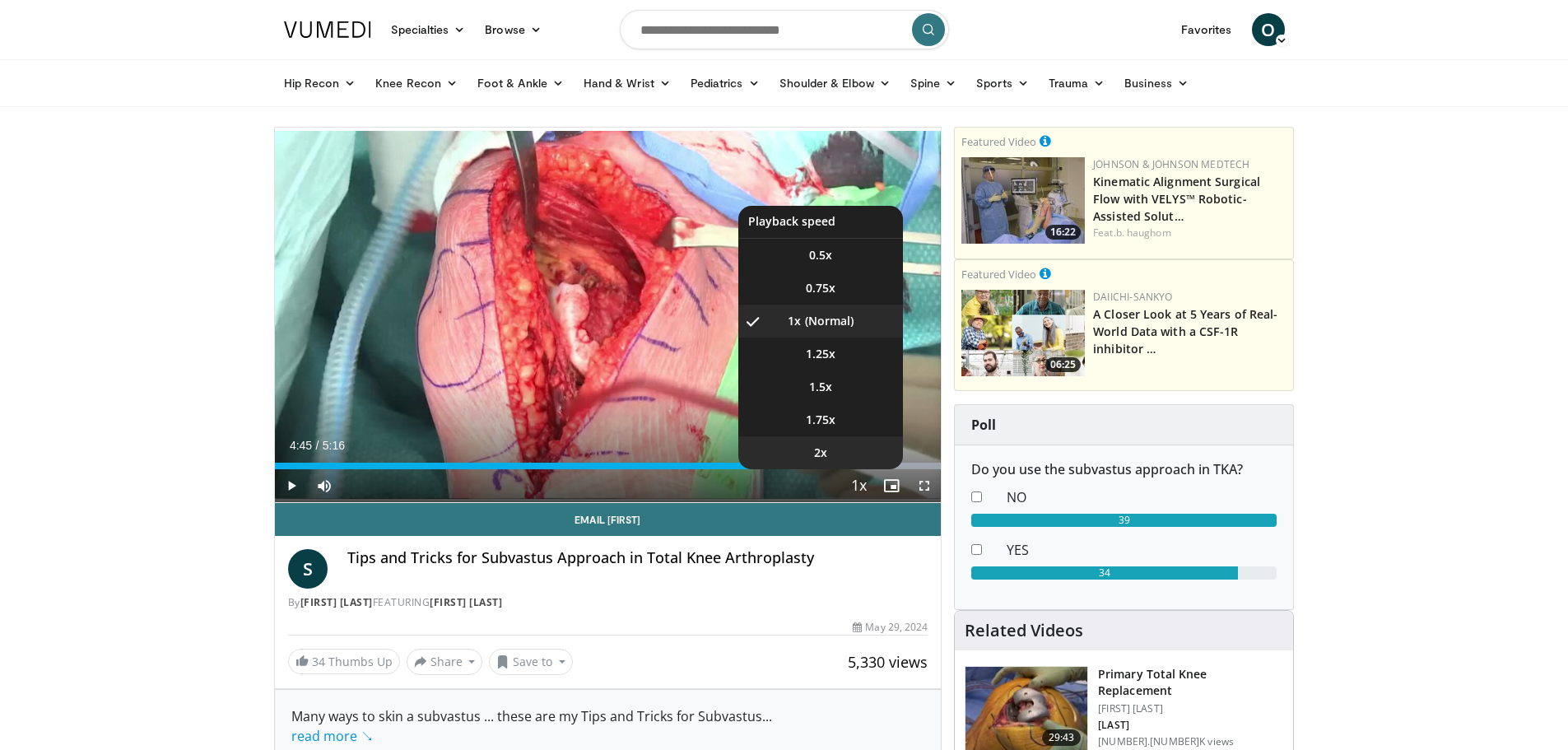 click on "2x" at bounding box center (821, 453) 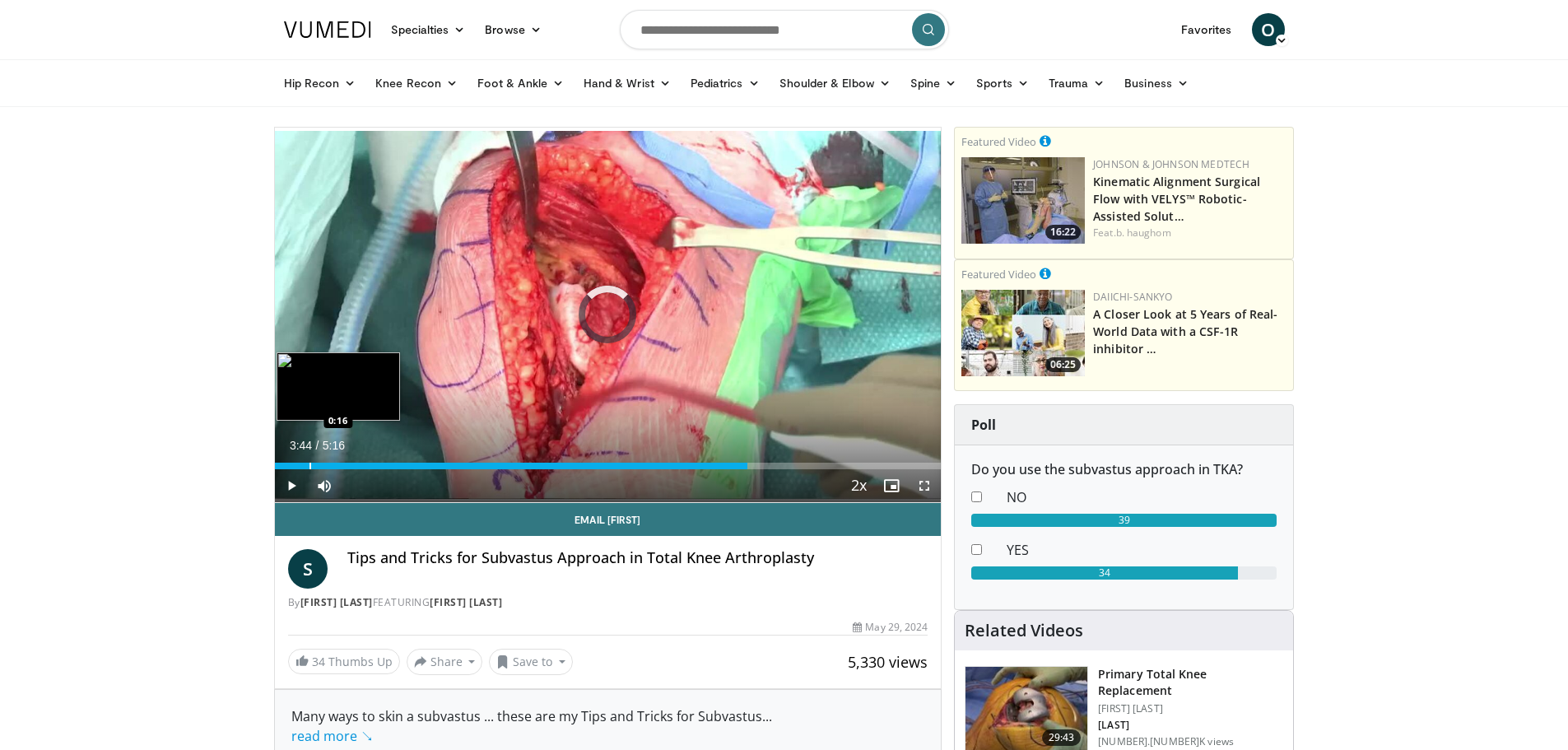 drag, startPoint x: 879, startPoint y: 465, endPoint x: 308, endPoint y: 459, distance: 571.0315 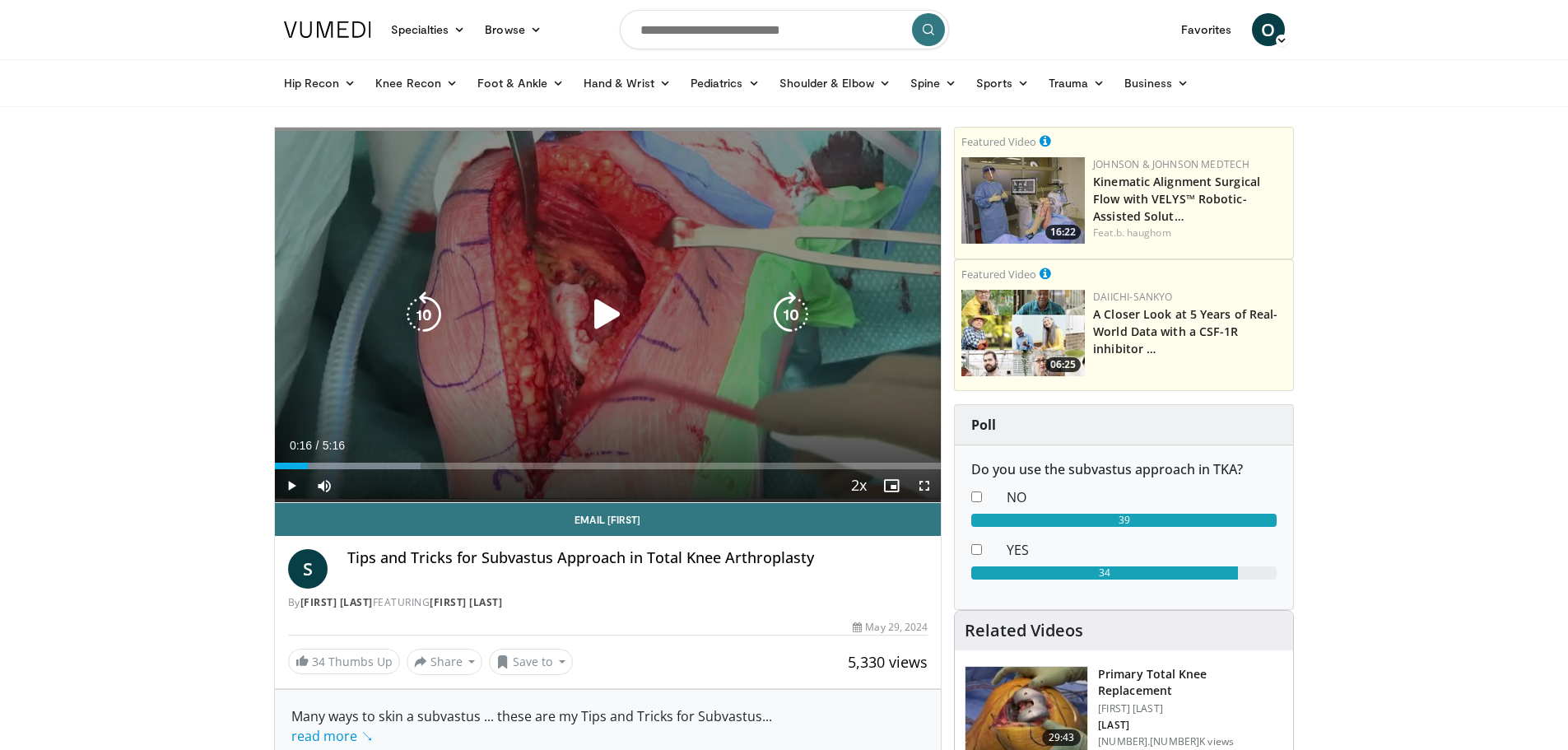 click on "10 seconds
Tap to unmute" at bounding box center [608, 314] 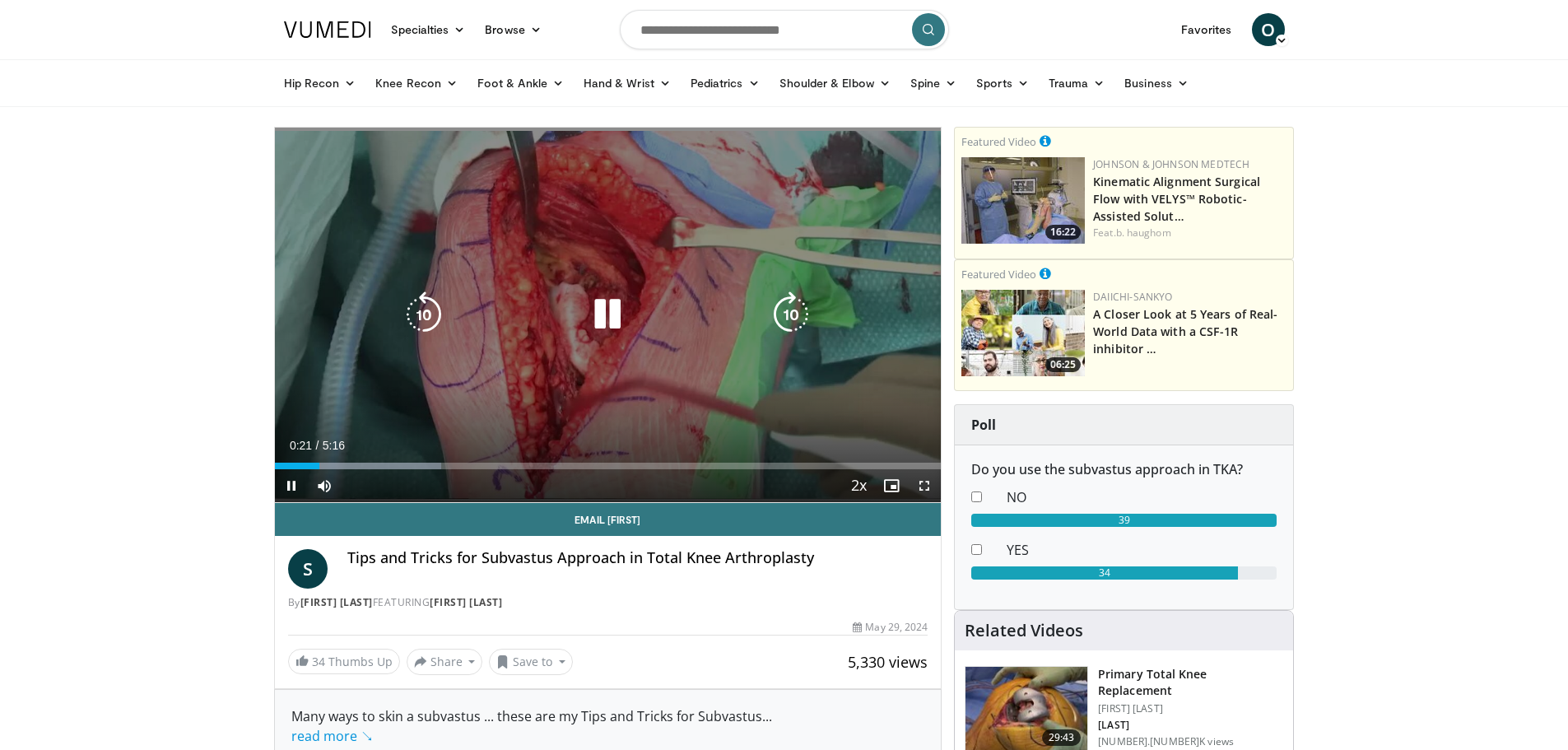 click at bounding box center (607, 314) 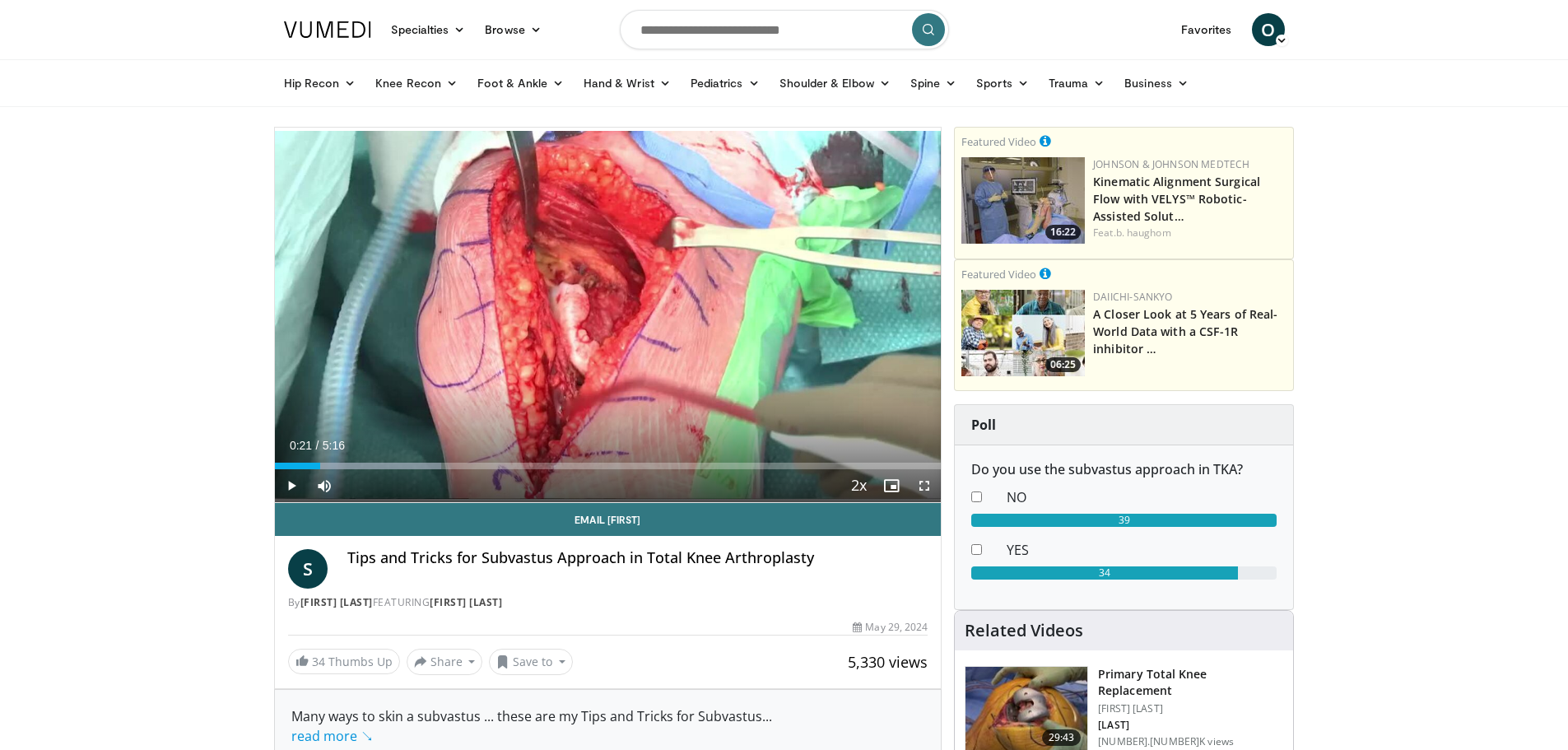type 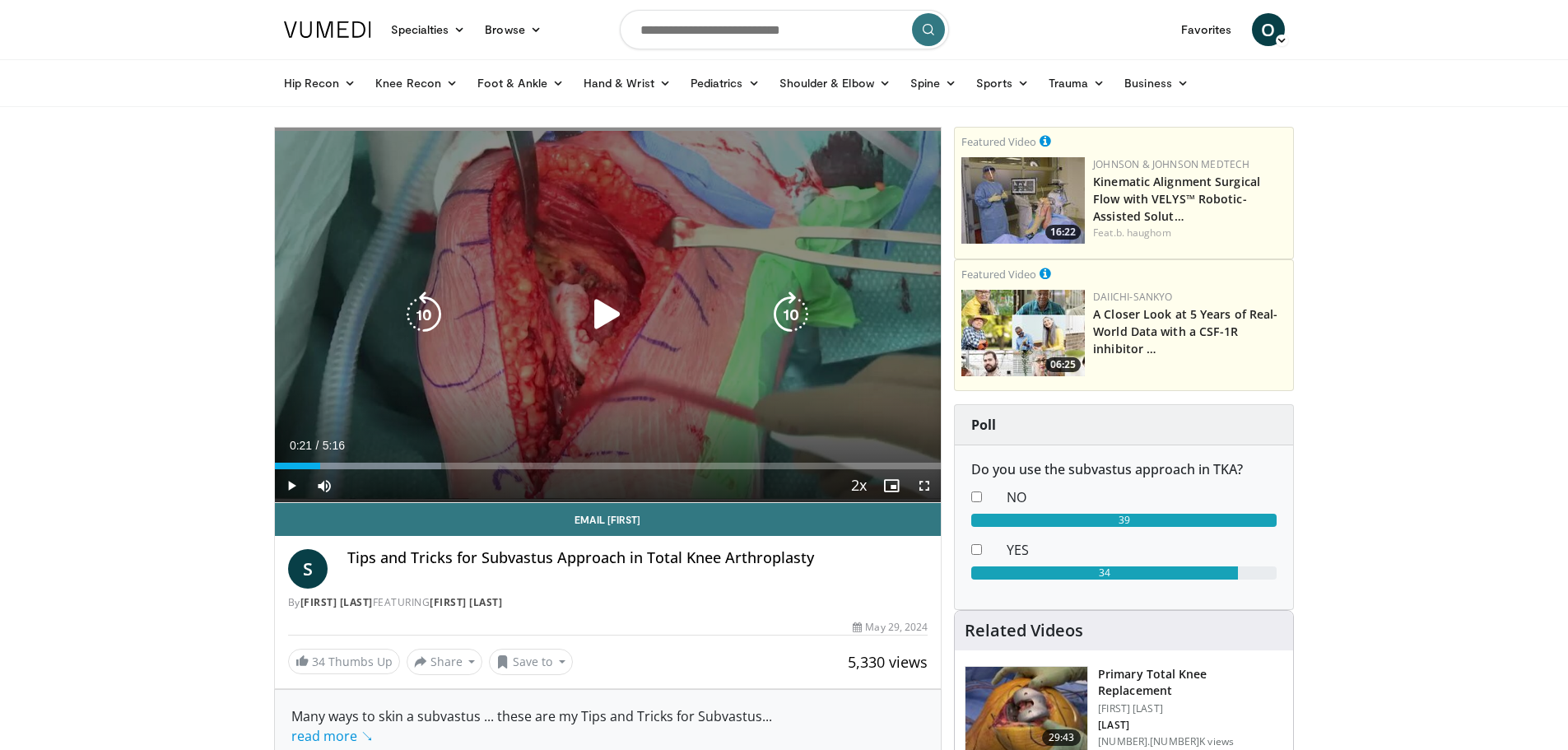 drag, startPoint x: 800, startPoint y: 218, endPoint x: 809, endPoint y: 189, distance: 30.364453 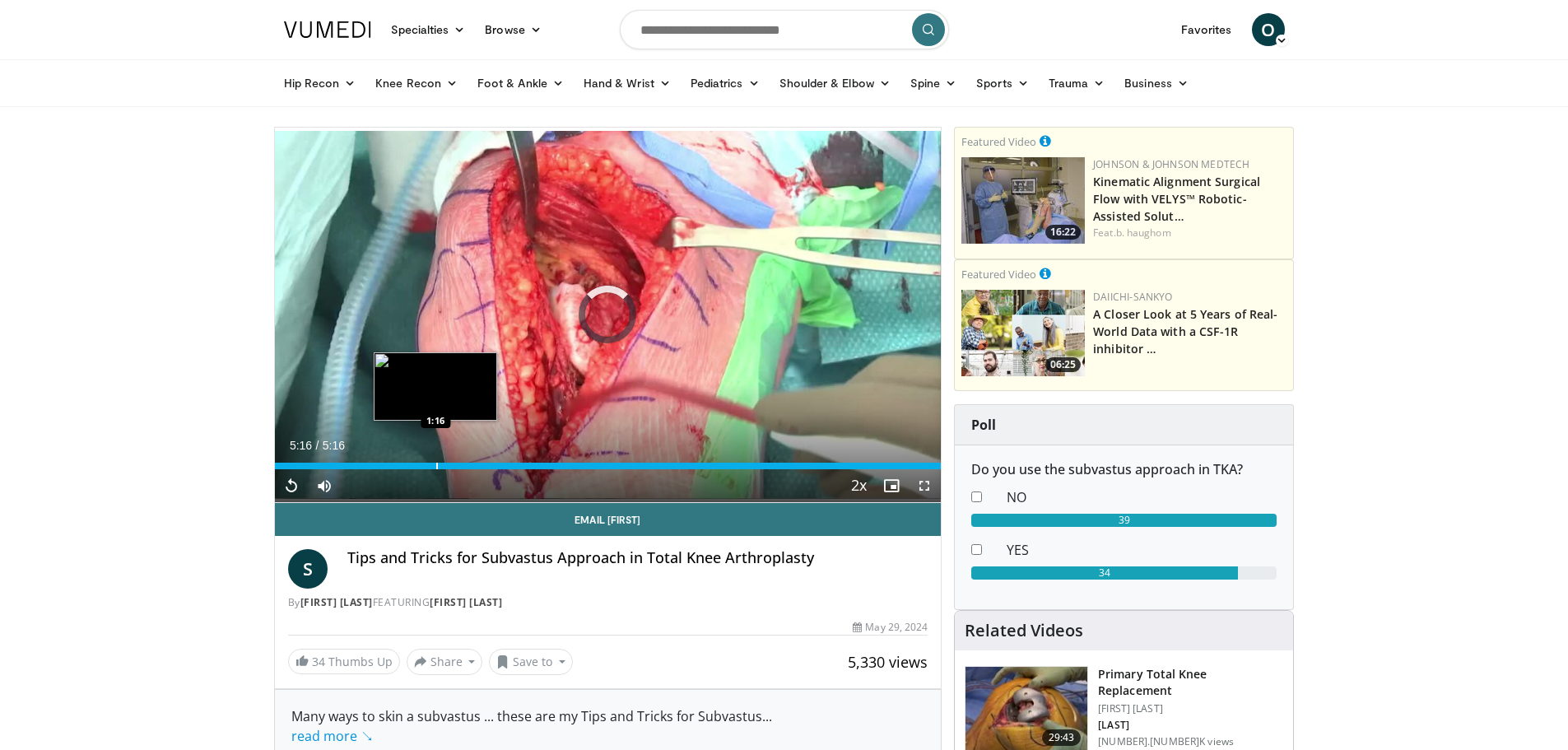 click on "Loaded :  100.00% 5:16 1:16" at bounding box center (608, 461) 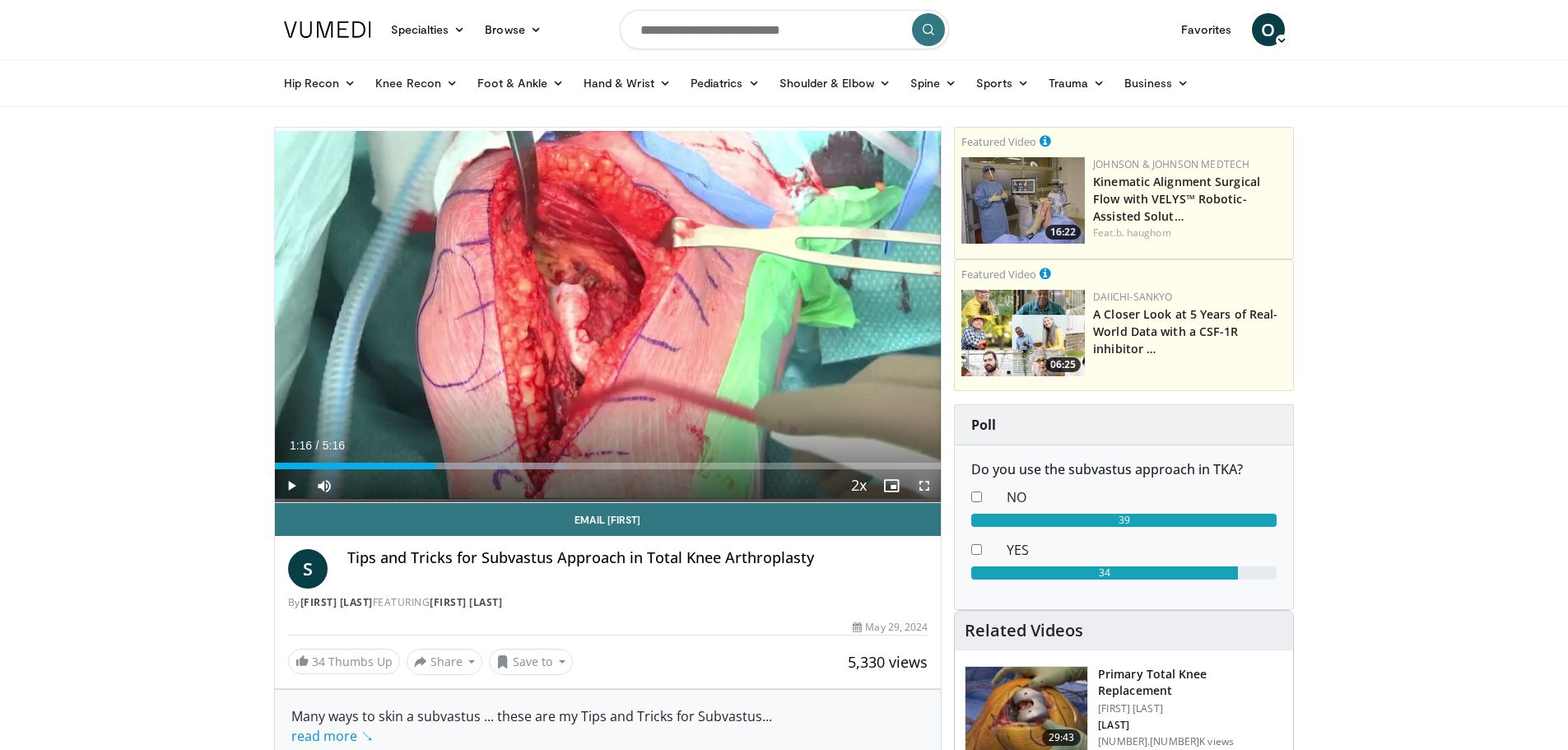 click at bounding box center [924, 486] 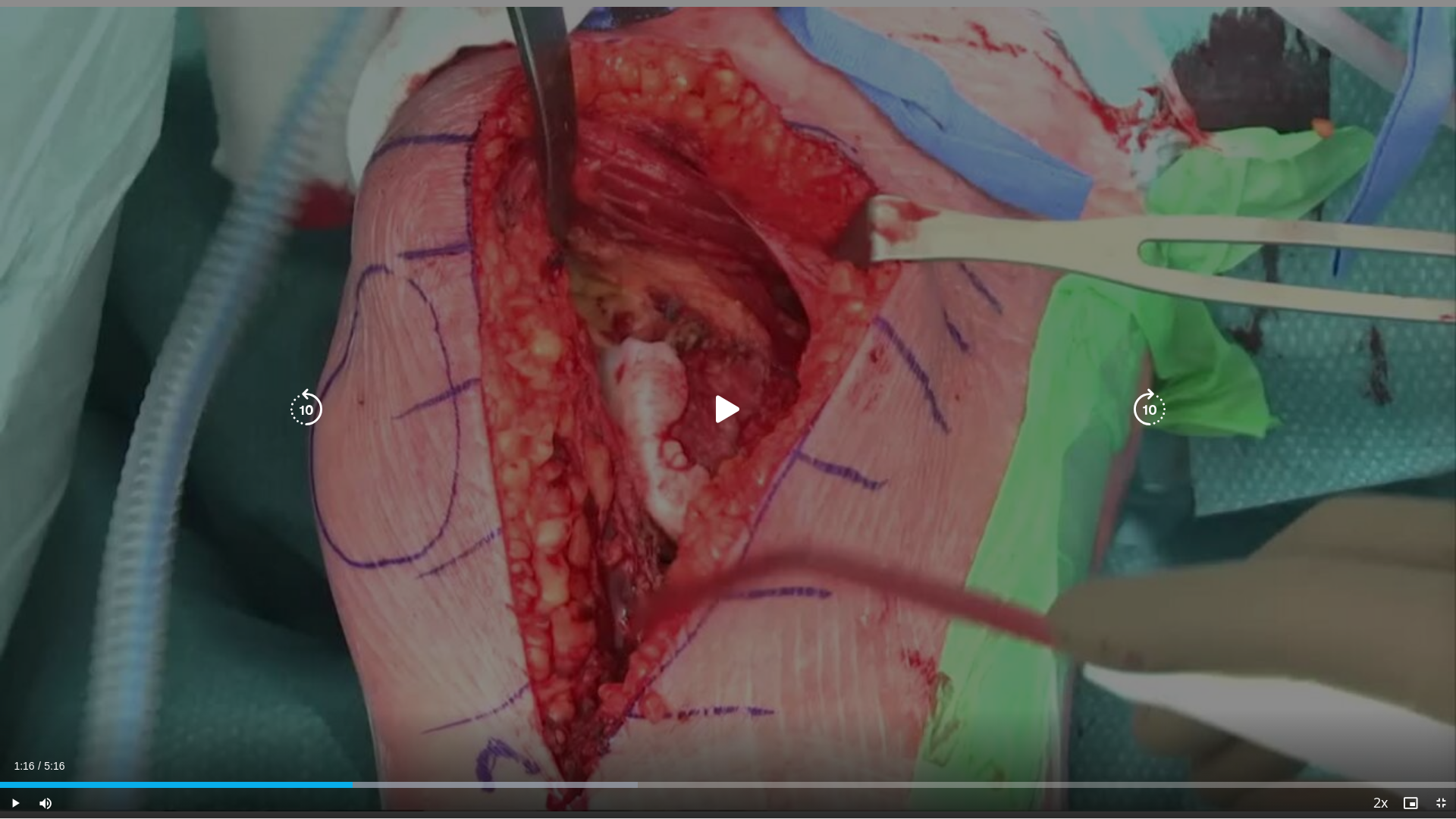 drag, startPoint x: 768, startPoint y: 273, endPoint x: 688, endPoint y: 148, distance: 148.40822 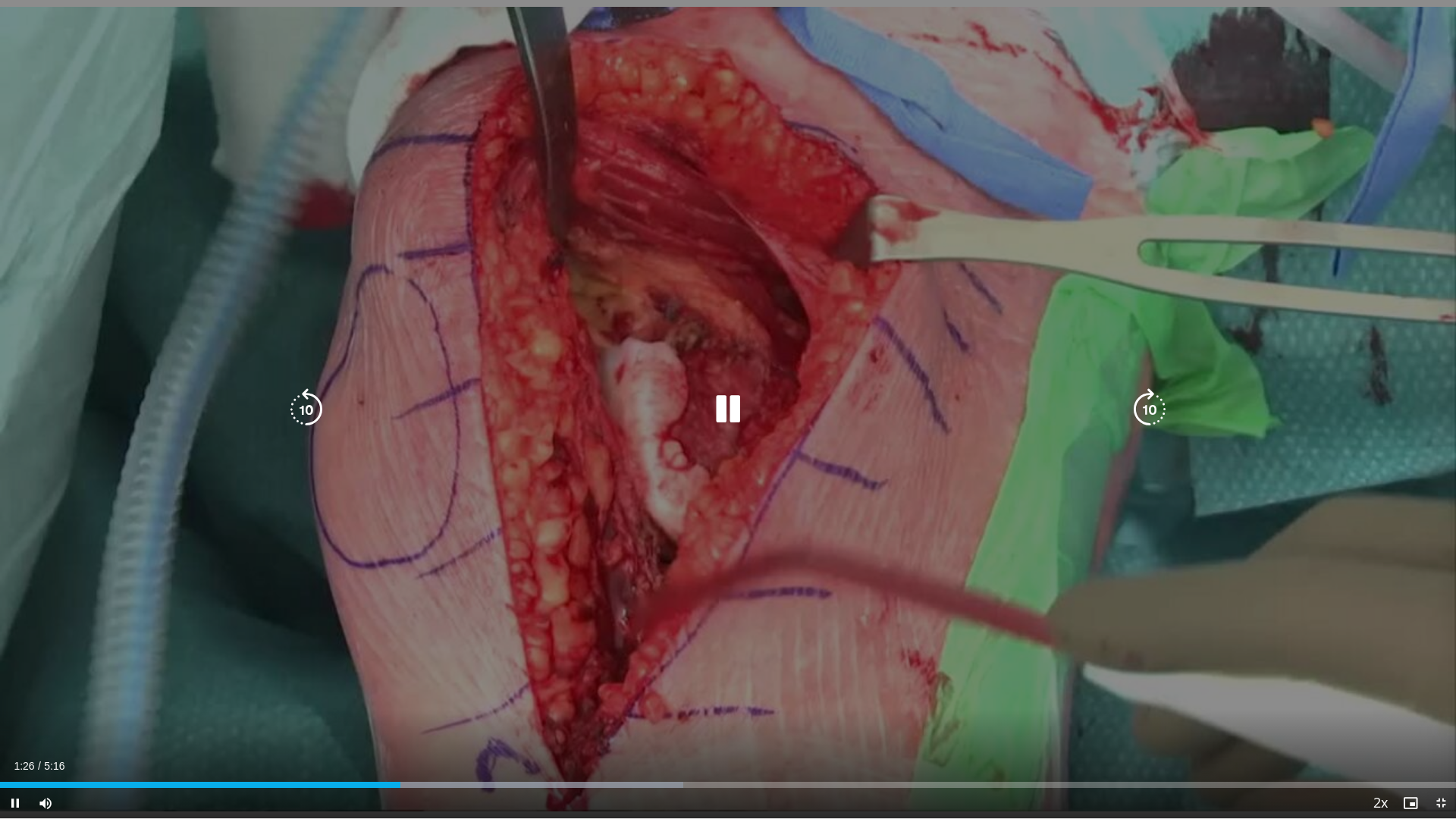 click at bounding box center [728, 410] 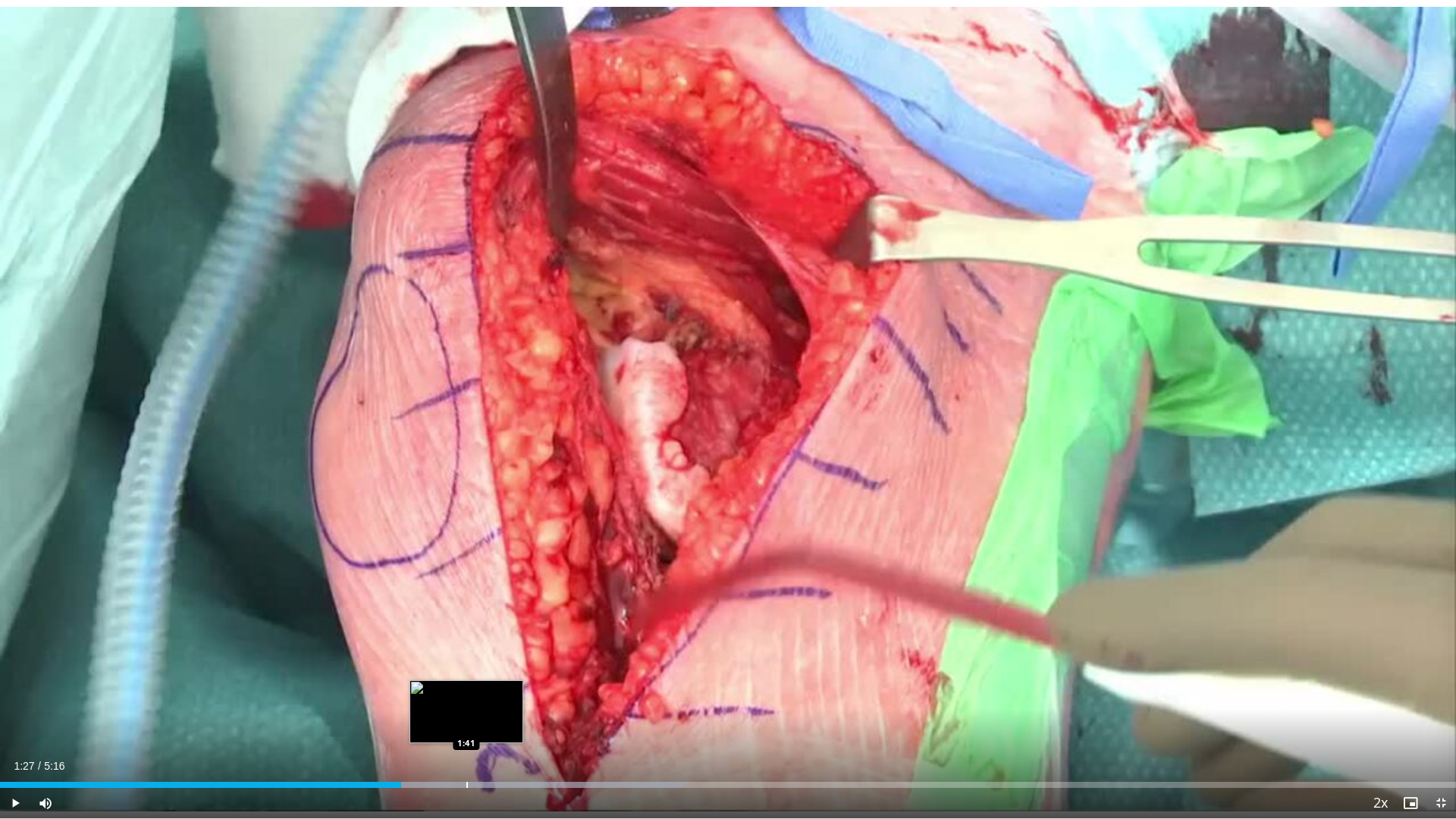 click at bounding box center [467, 785] 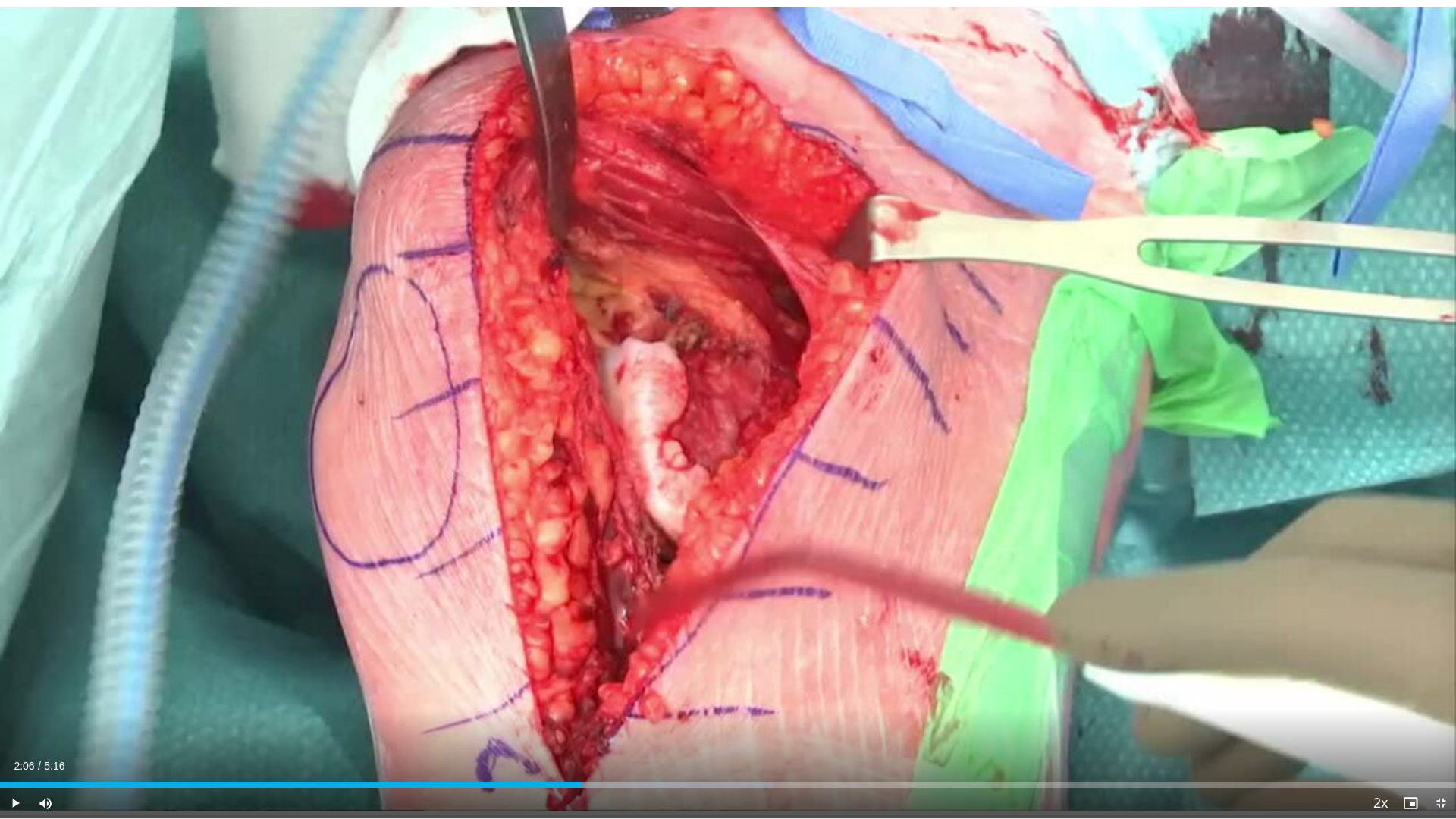 click at bounding box center (583, 785) 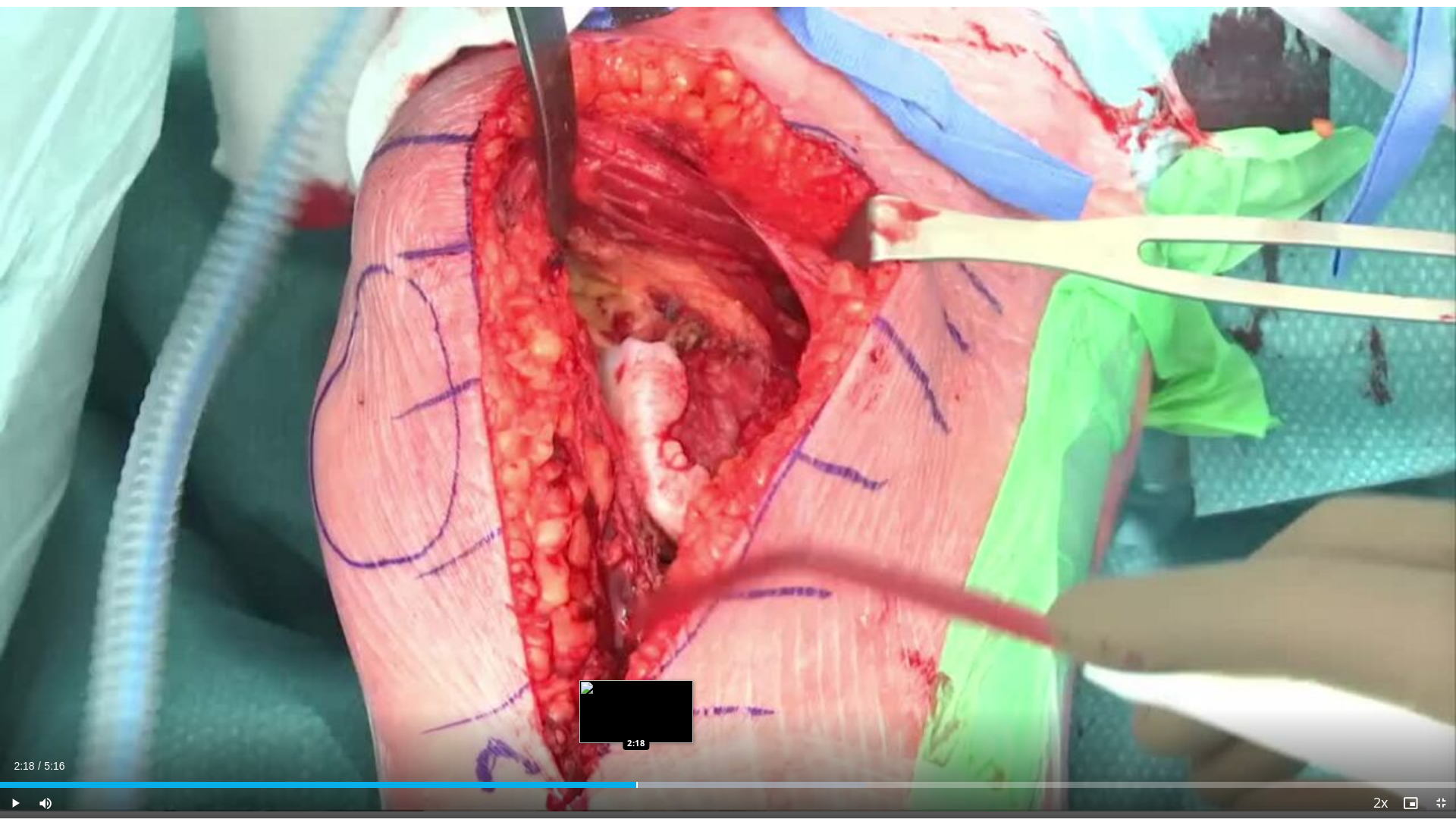 click at bounding box center (637, 785) 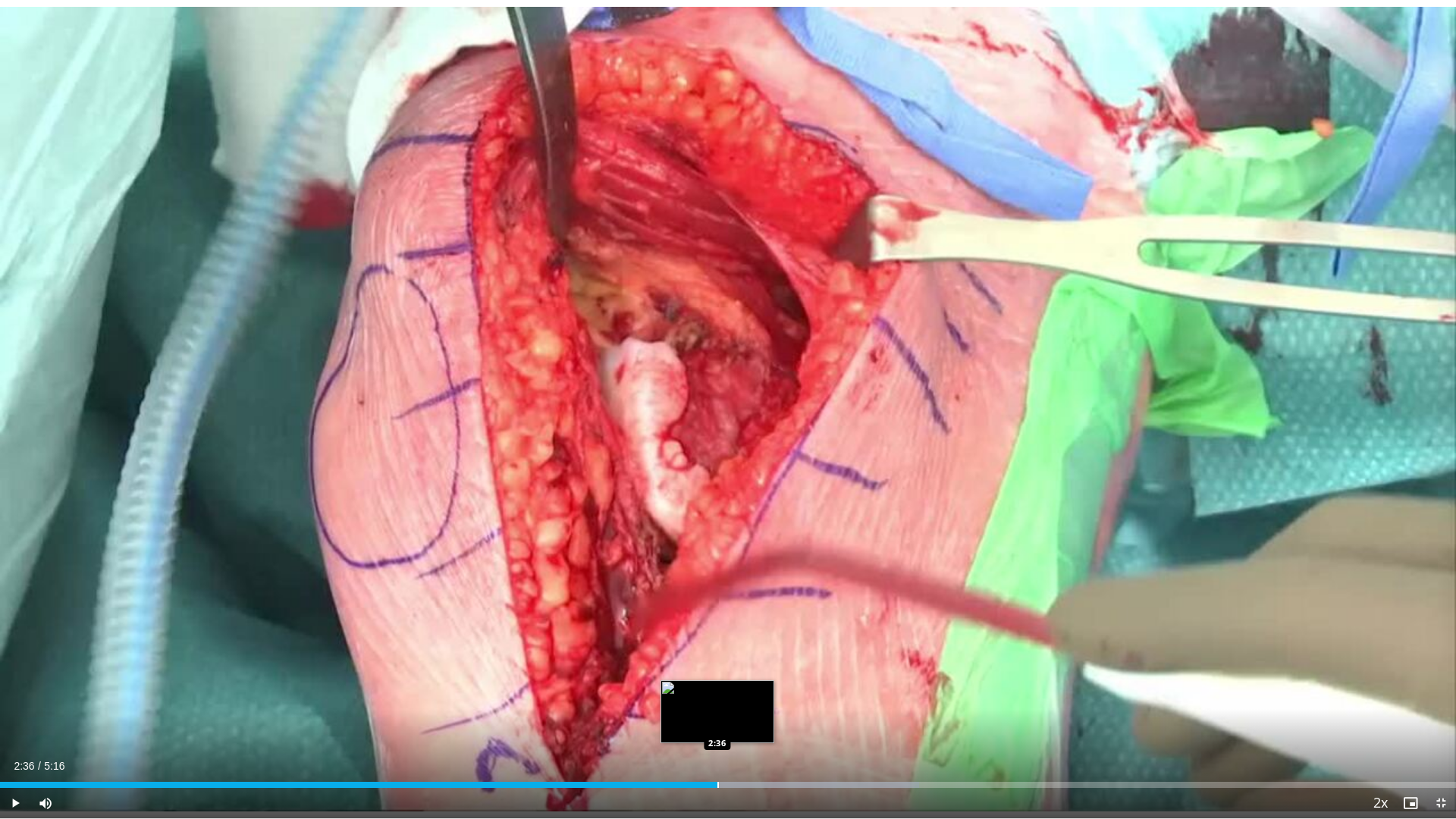click at bounding box center [718, 785] 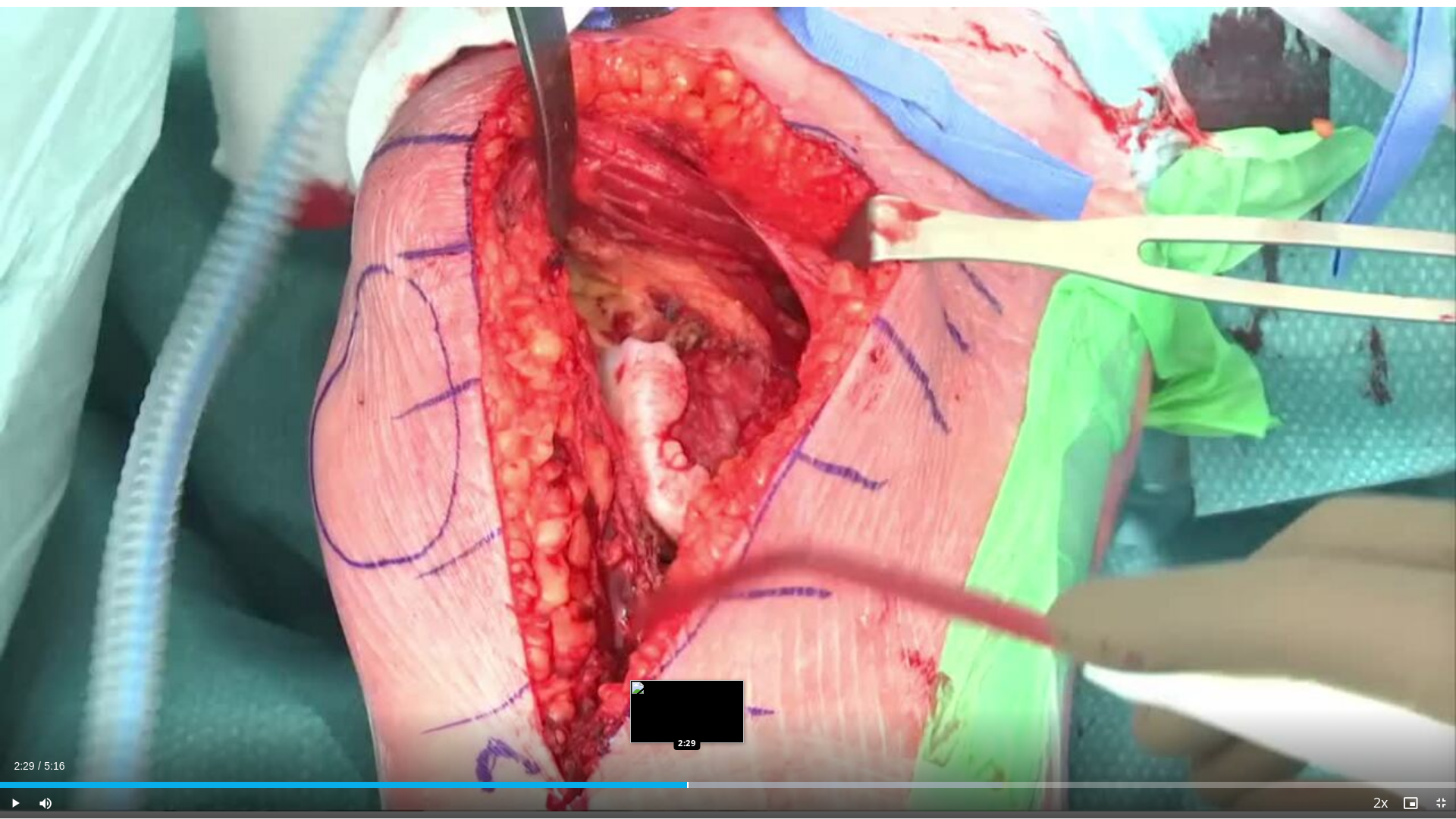 click at bounding box center (688, 785) 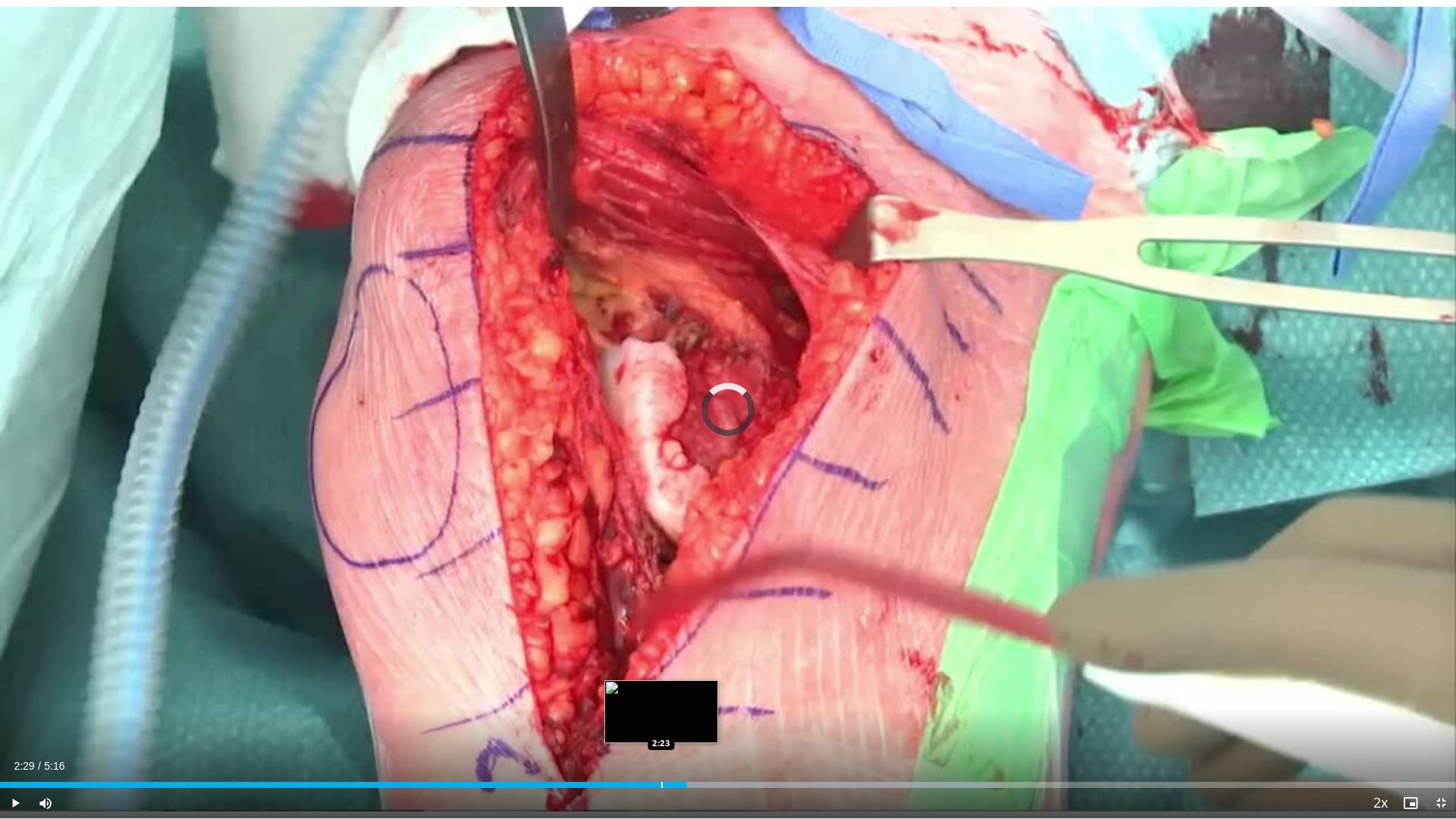 click at bounding box center [662, 785] 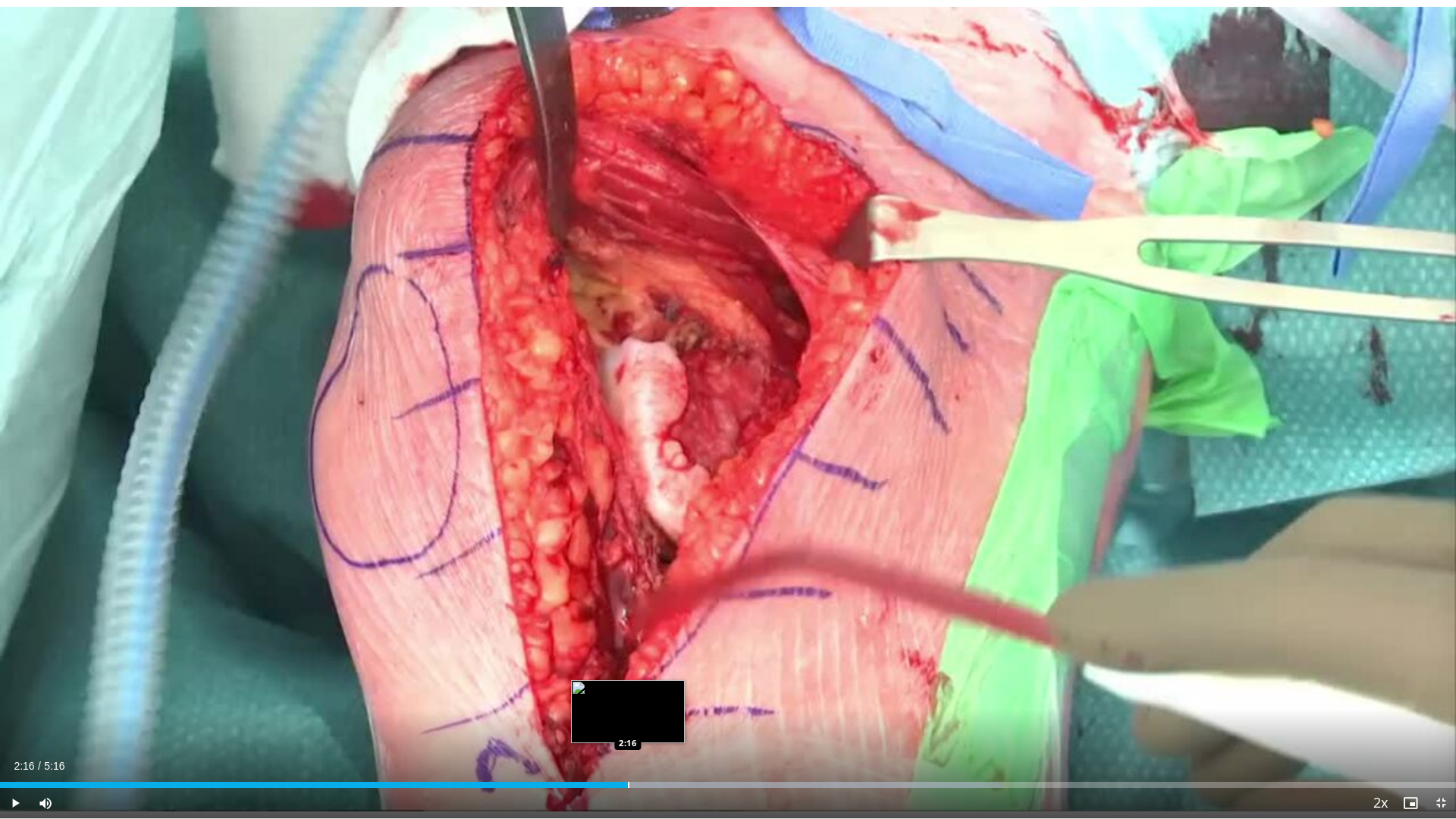 click at bounding box center [629, 785] 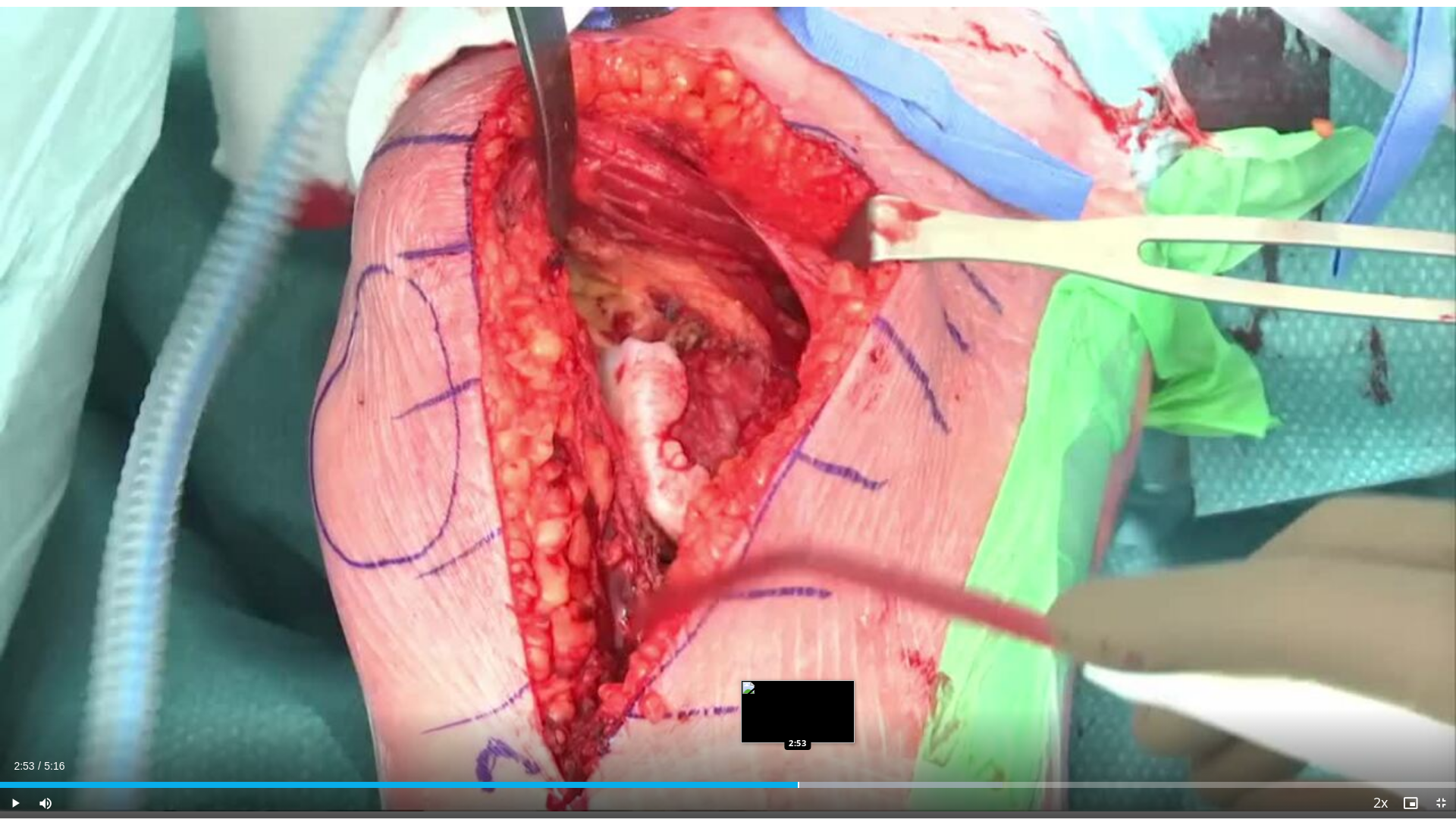 click on "Loaded :  68.85% 2:53 2:53" at bounding box center [728, 780] 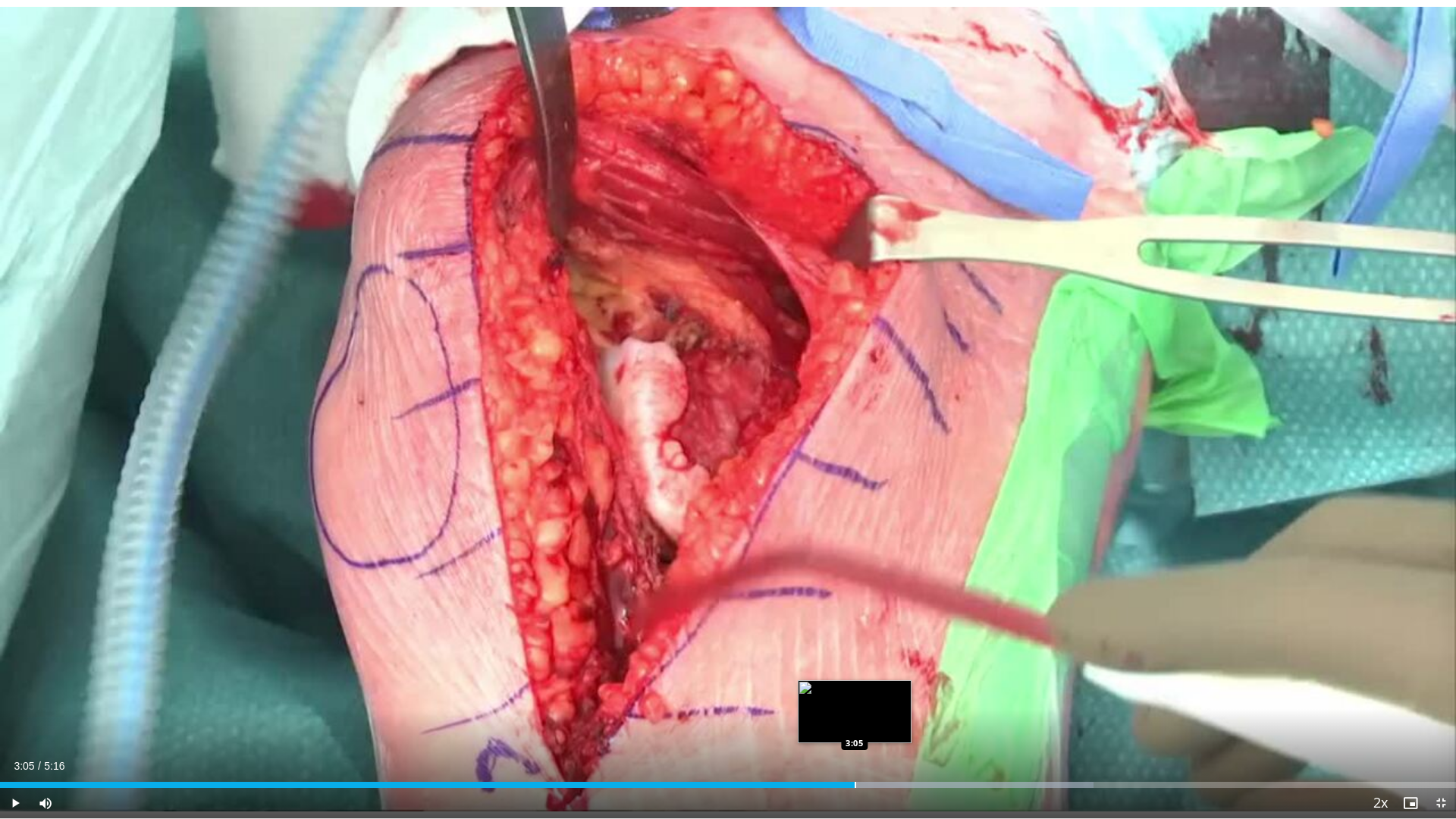 click at bounding box center [855, 785] 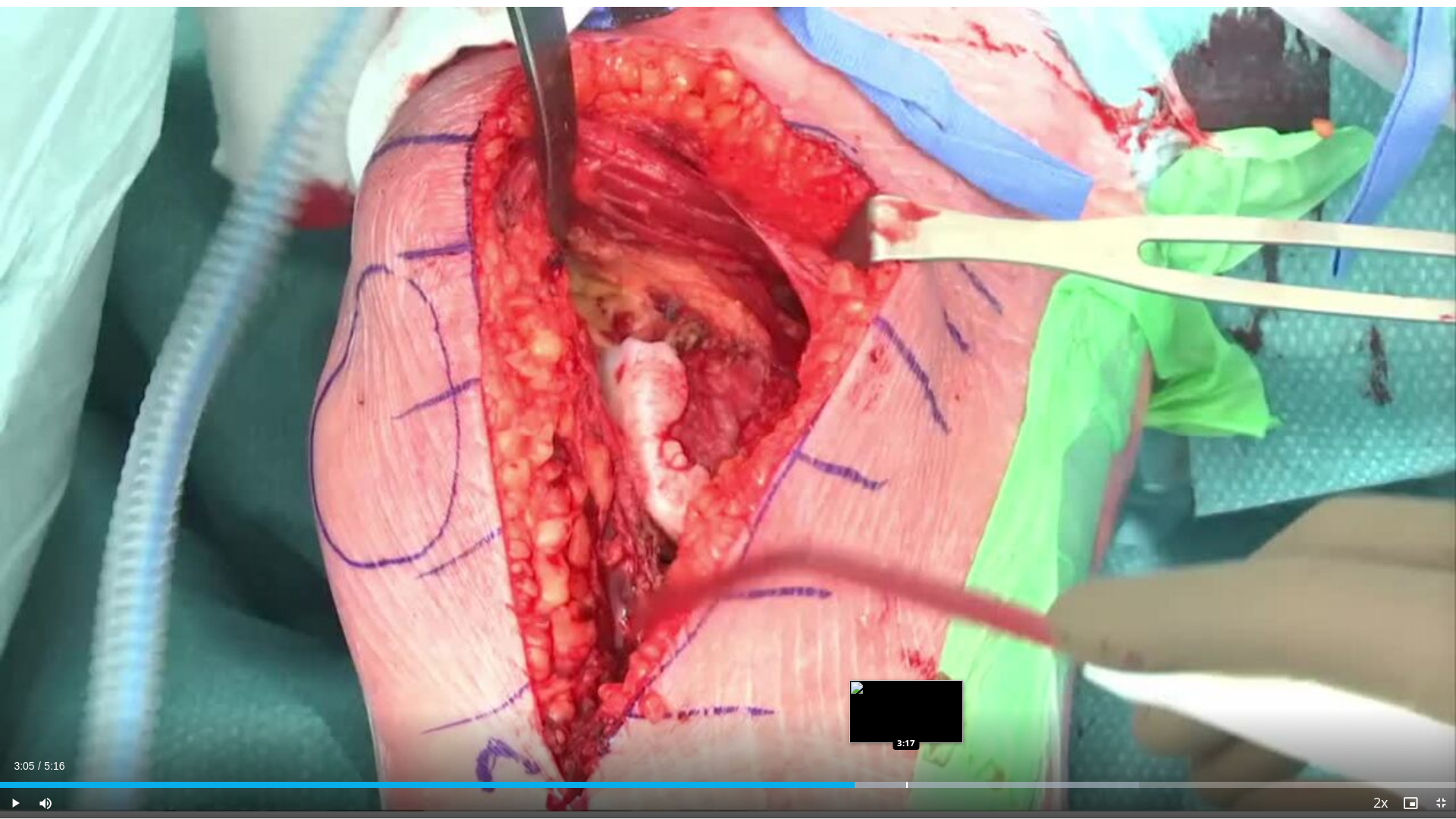 click on "Loaded :  78.25% 3:05 3:17" at bounding box center [728, 780] 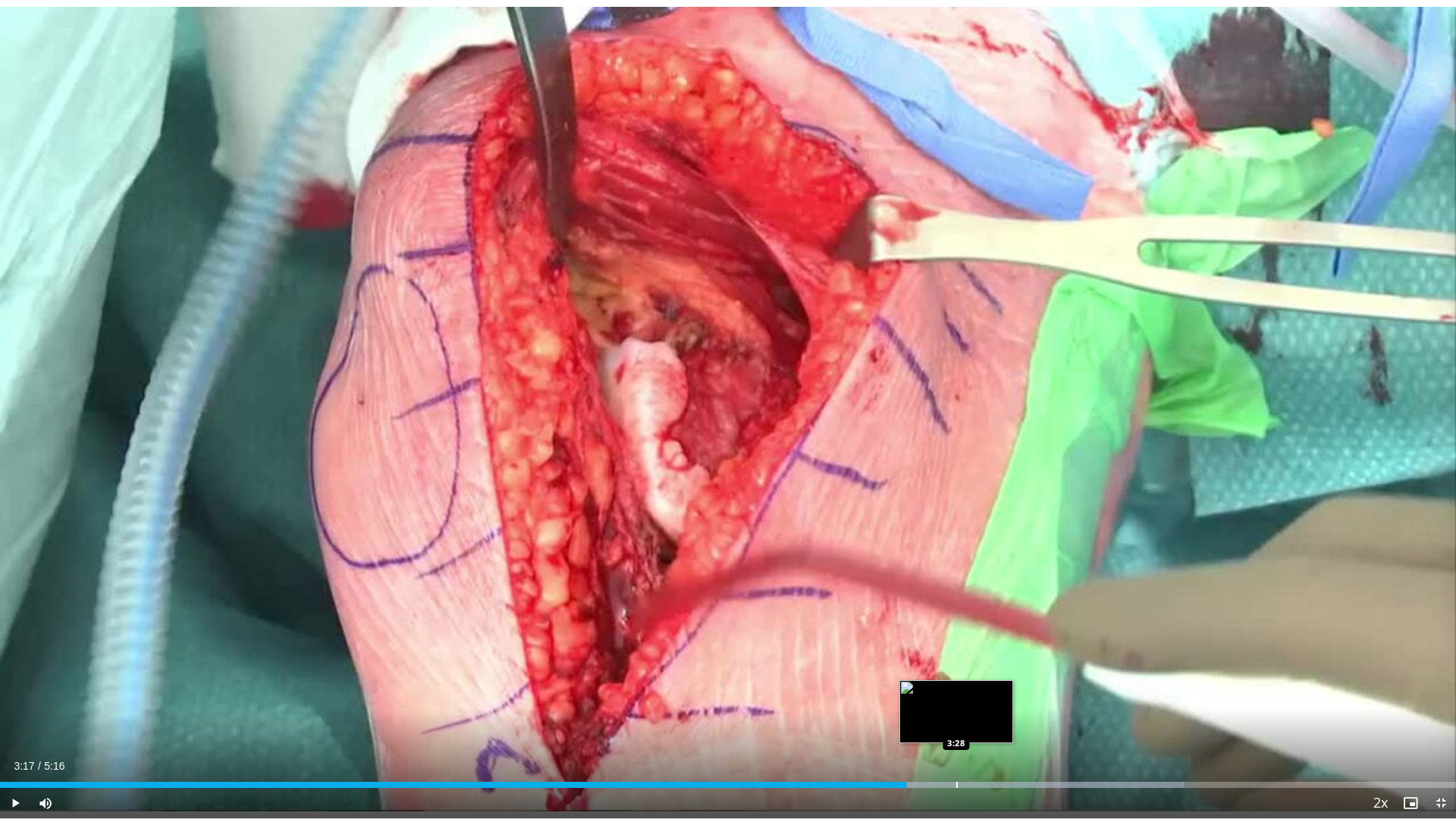 click on "Loaded :  81.38% 3:17 3:28" at bounding box center (728, 780) 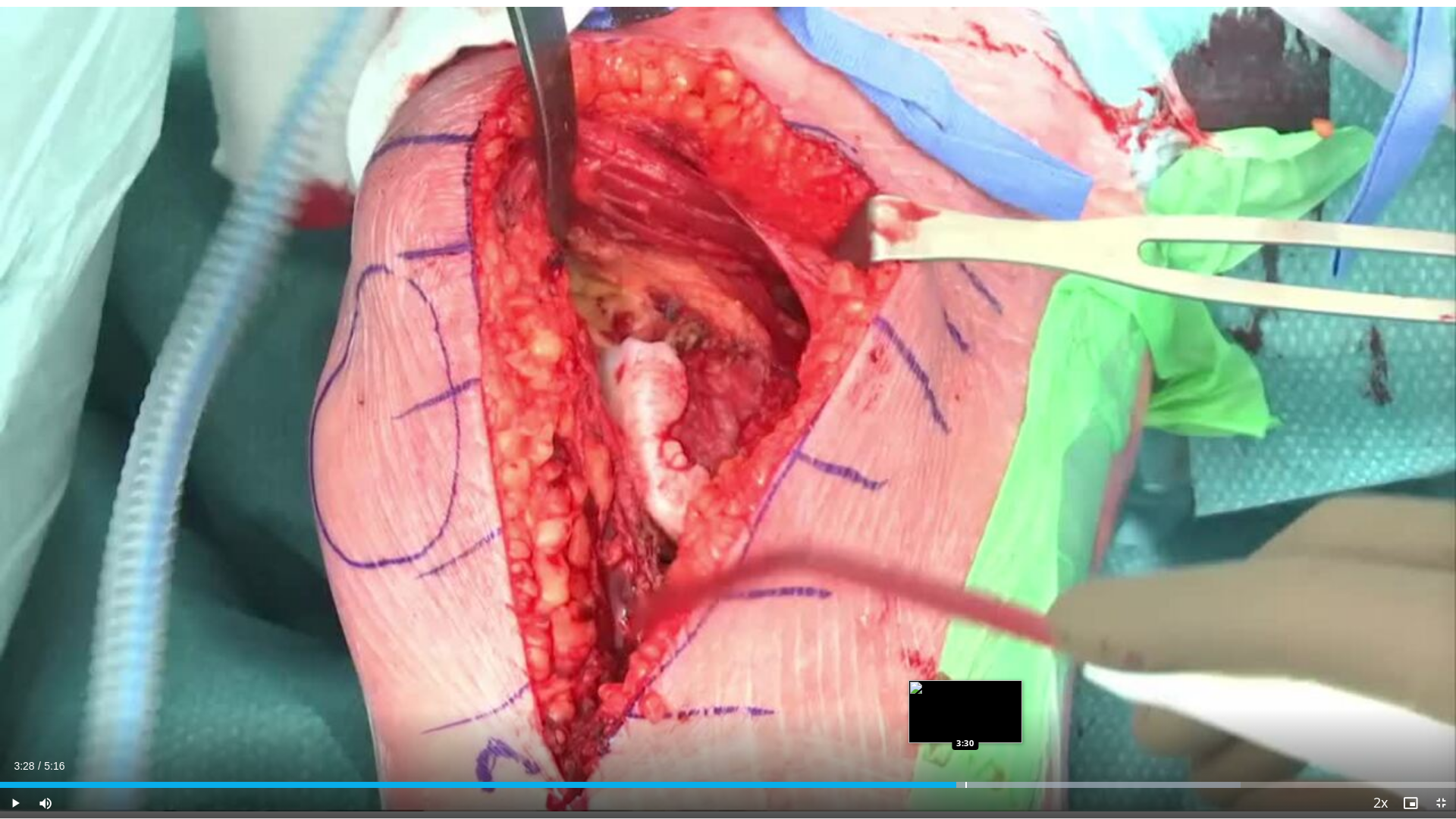 click on "Loaded :  85.21% 3:28 3:30" at bounding box center [728, 780] 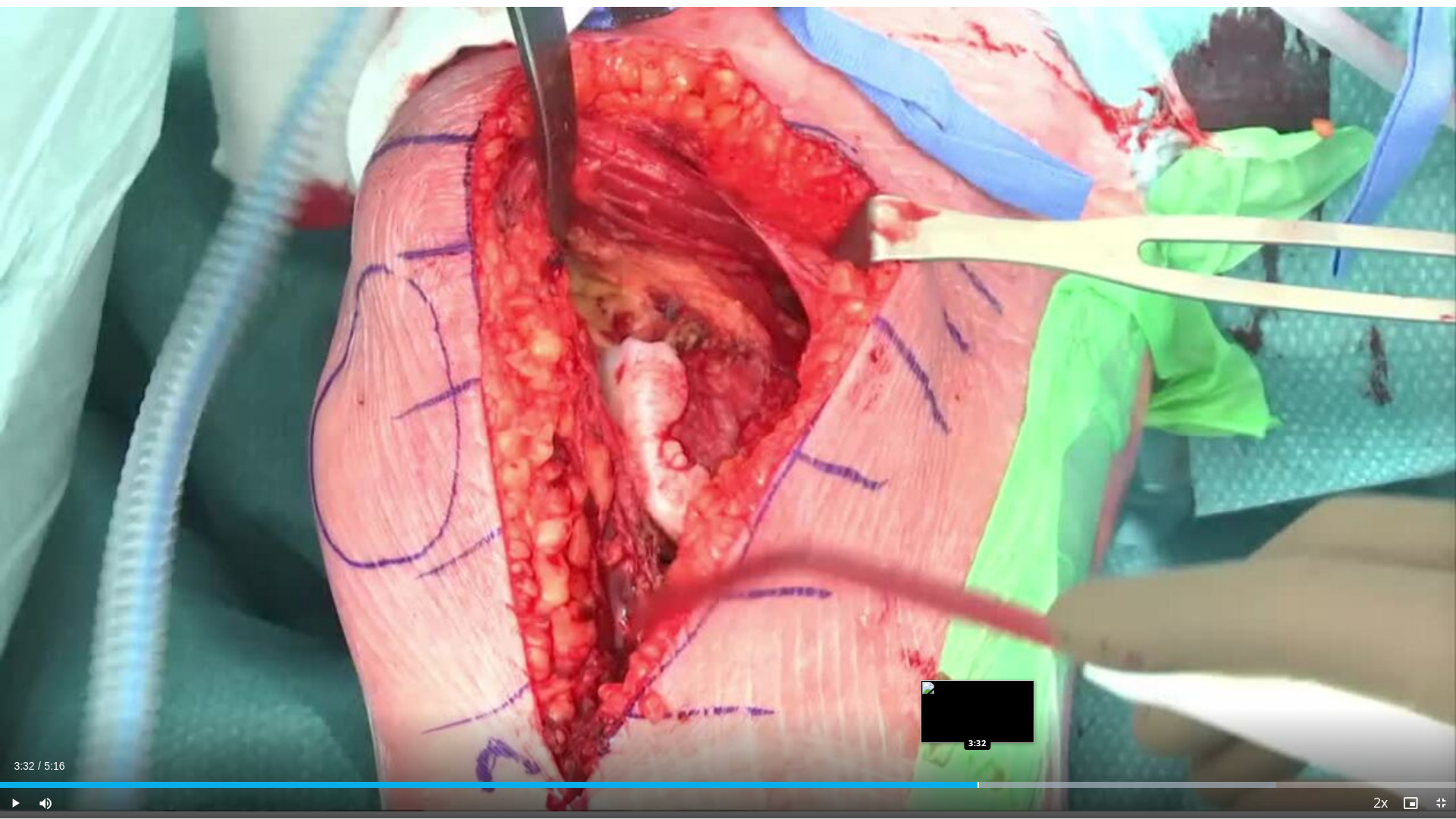 click on "Loaded :  87.64% 3:30 3:32" at bounding box center (728, 780) 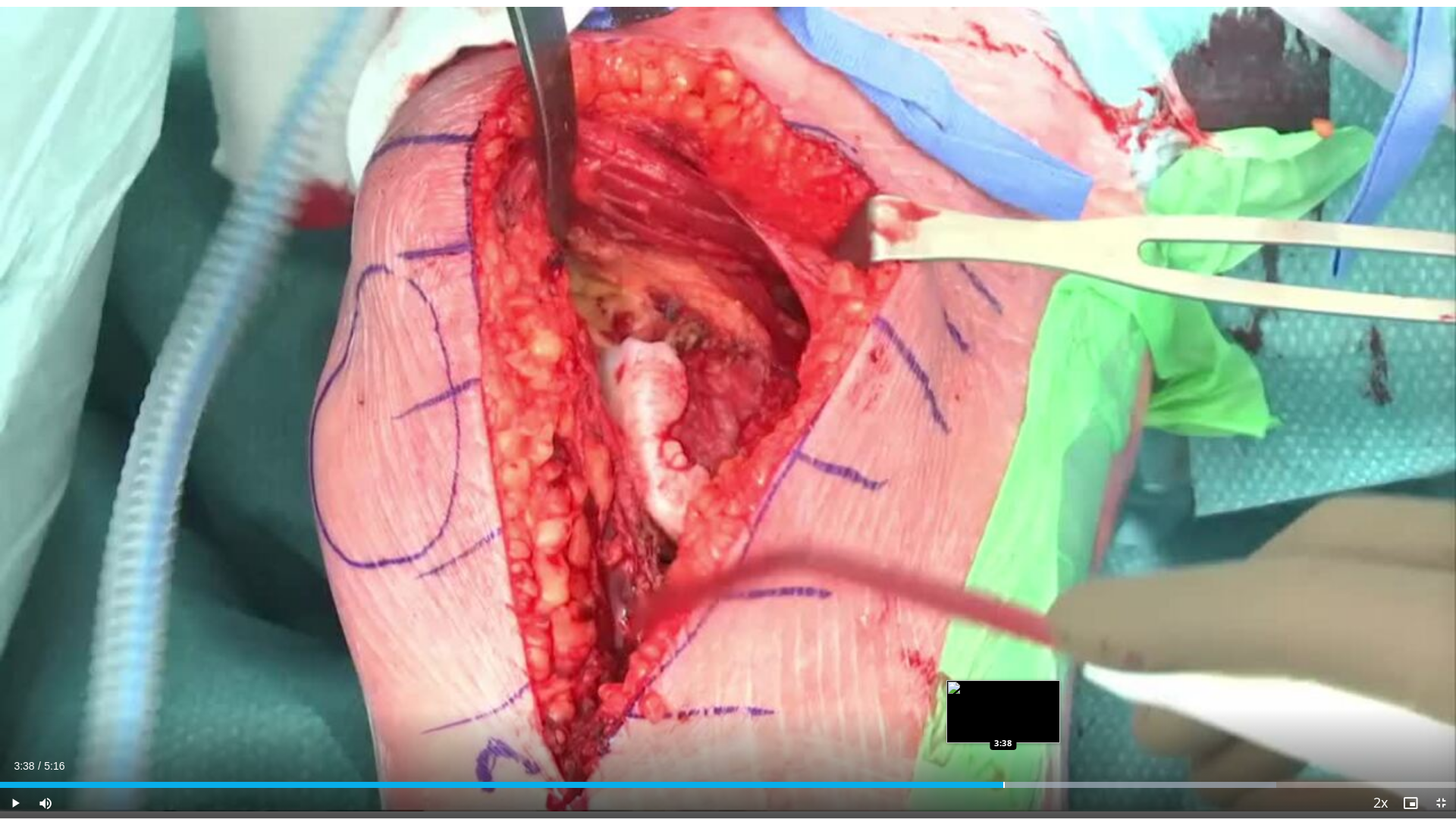 click on "Loaded :  87.64% 3:38 3:38" at bounding box center (728, 780) 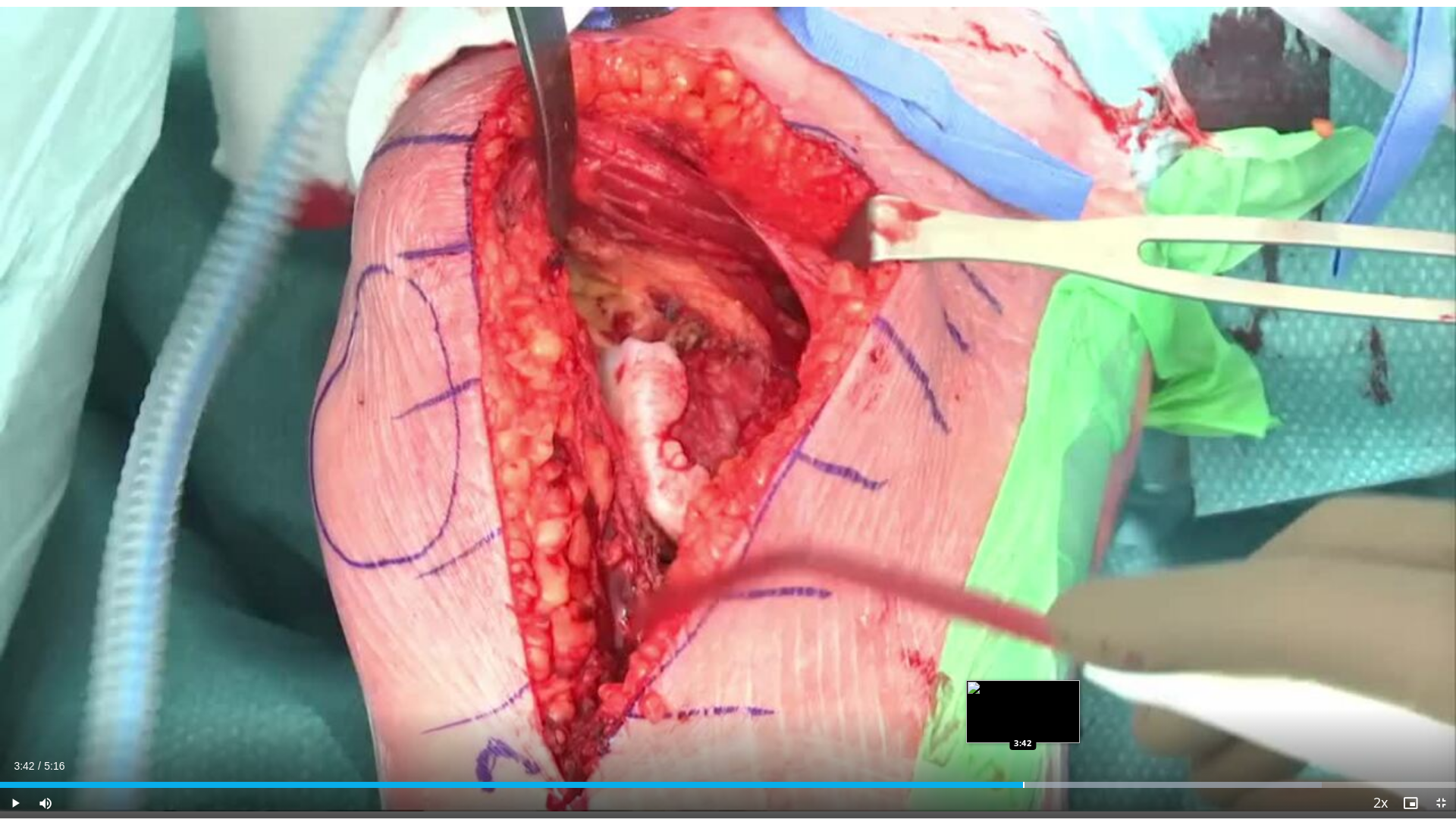 click on "Loaded :  90.77% 3:42 3:42" at bounding box center (728, 780) 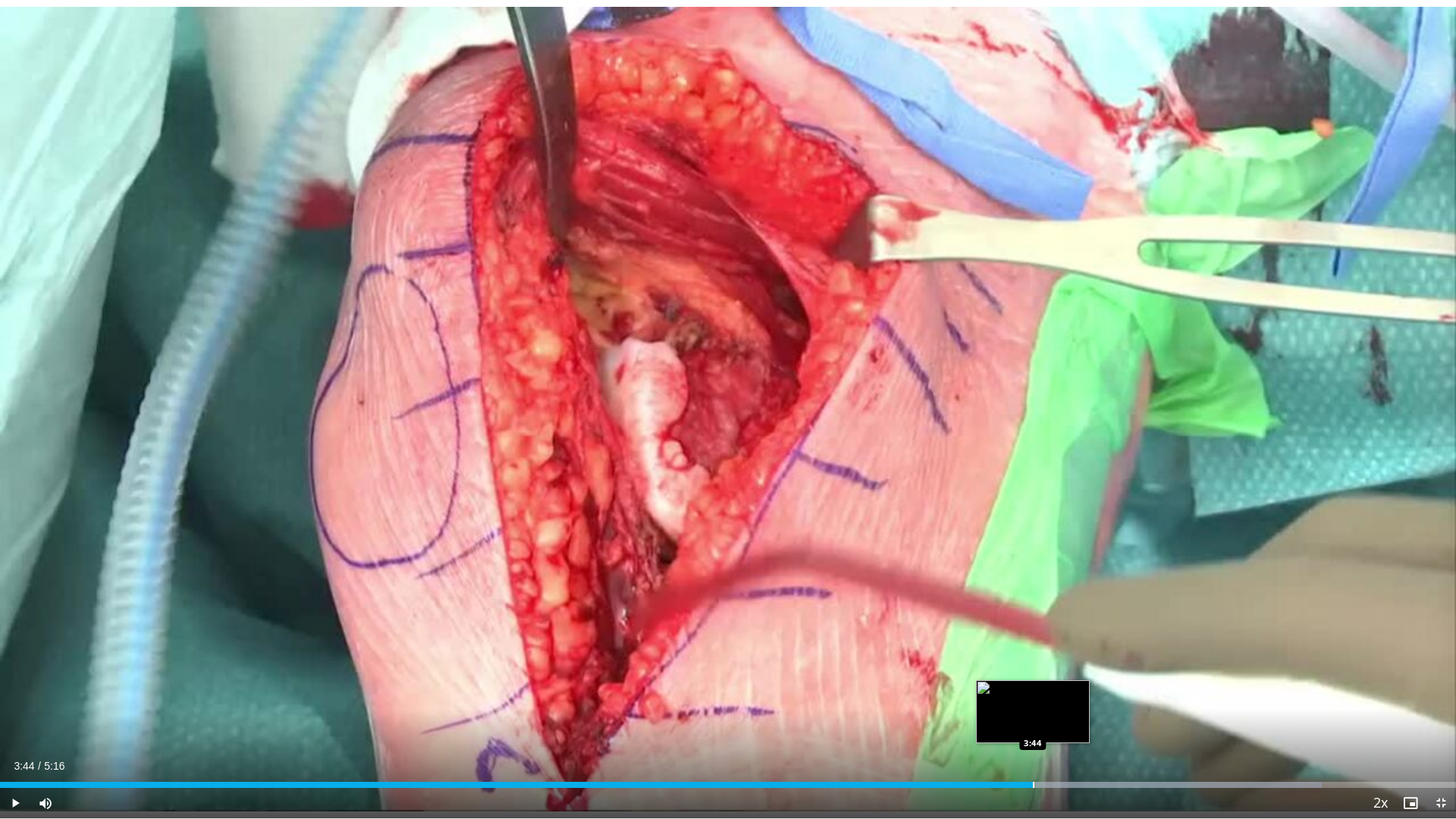 click on "Loaded :  90.77% 3:44 3:44" at bounding box center (728, 780) 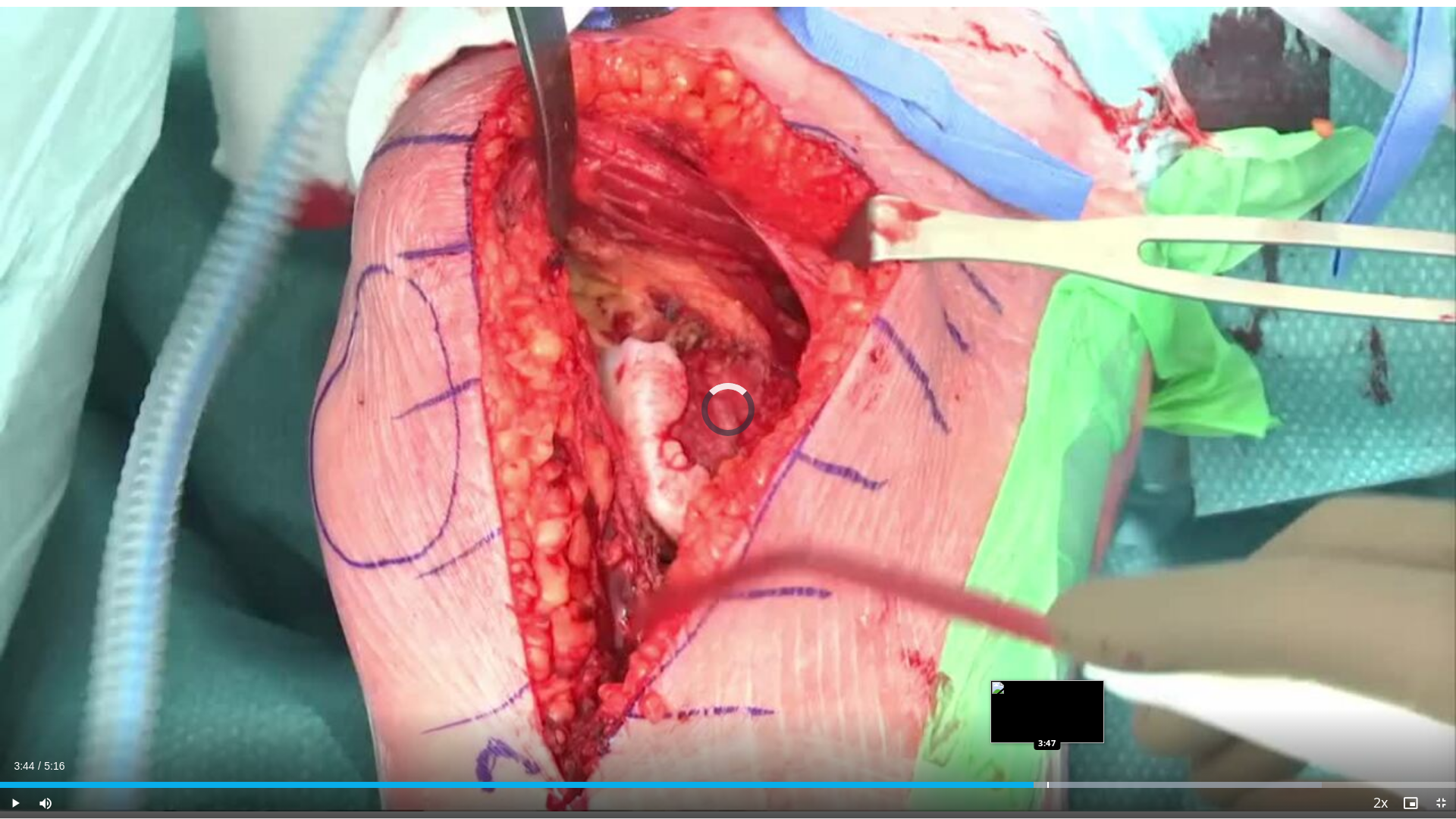 click on "Loaded :  90.77% 3:44 3:47" at bounding box center (728, 780) 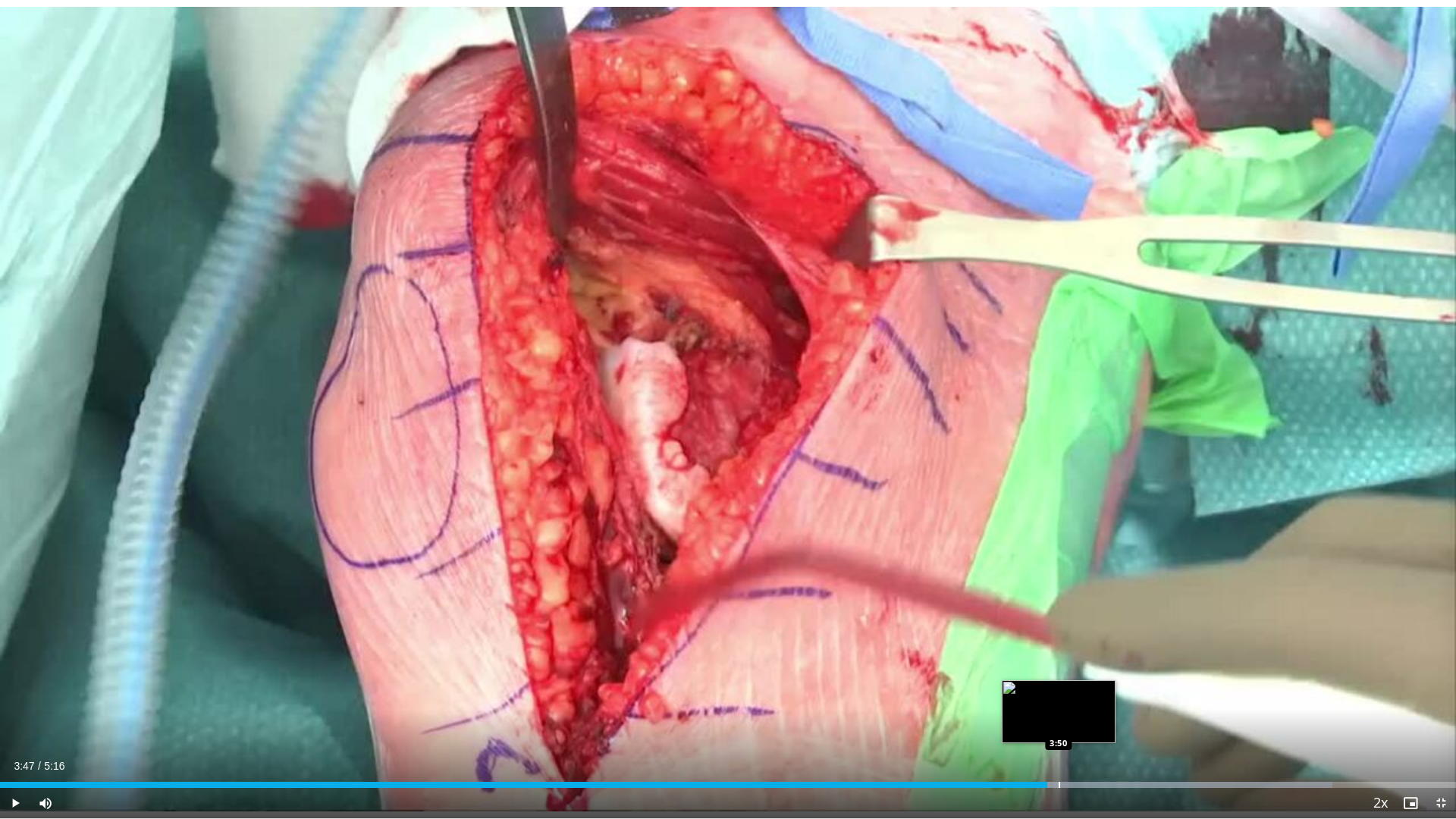 click on "Loaded :  91.52% 3:47 3:50" at bounding box center [728, 780] 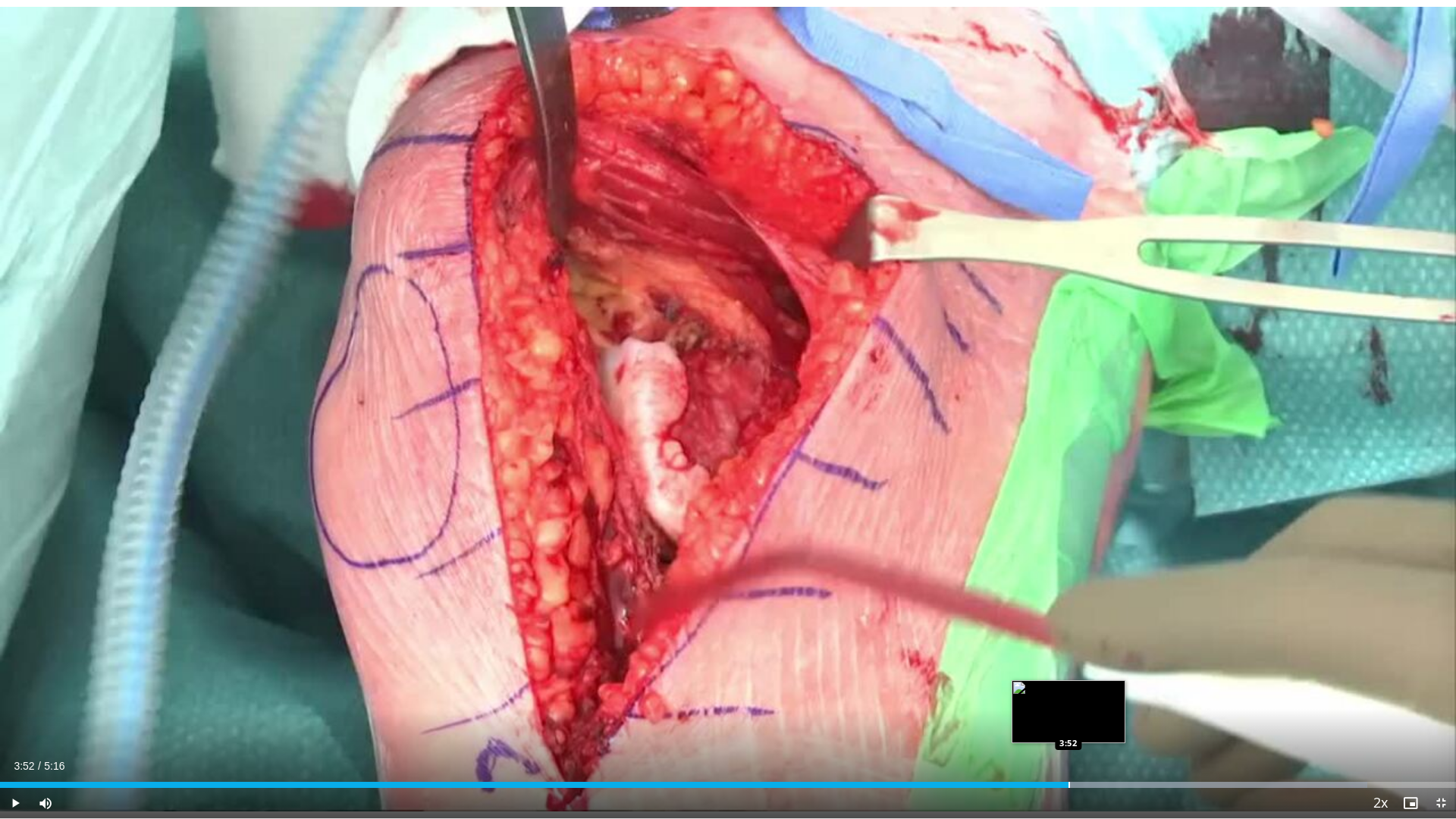 click at bounding box center (1069, 785) 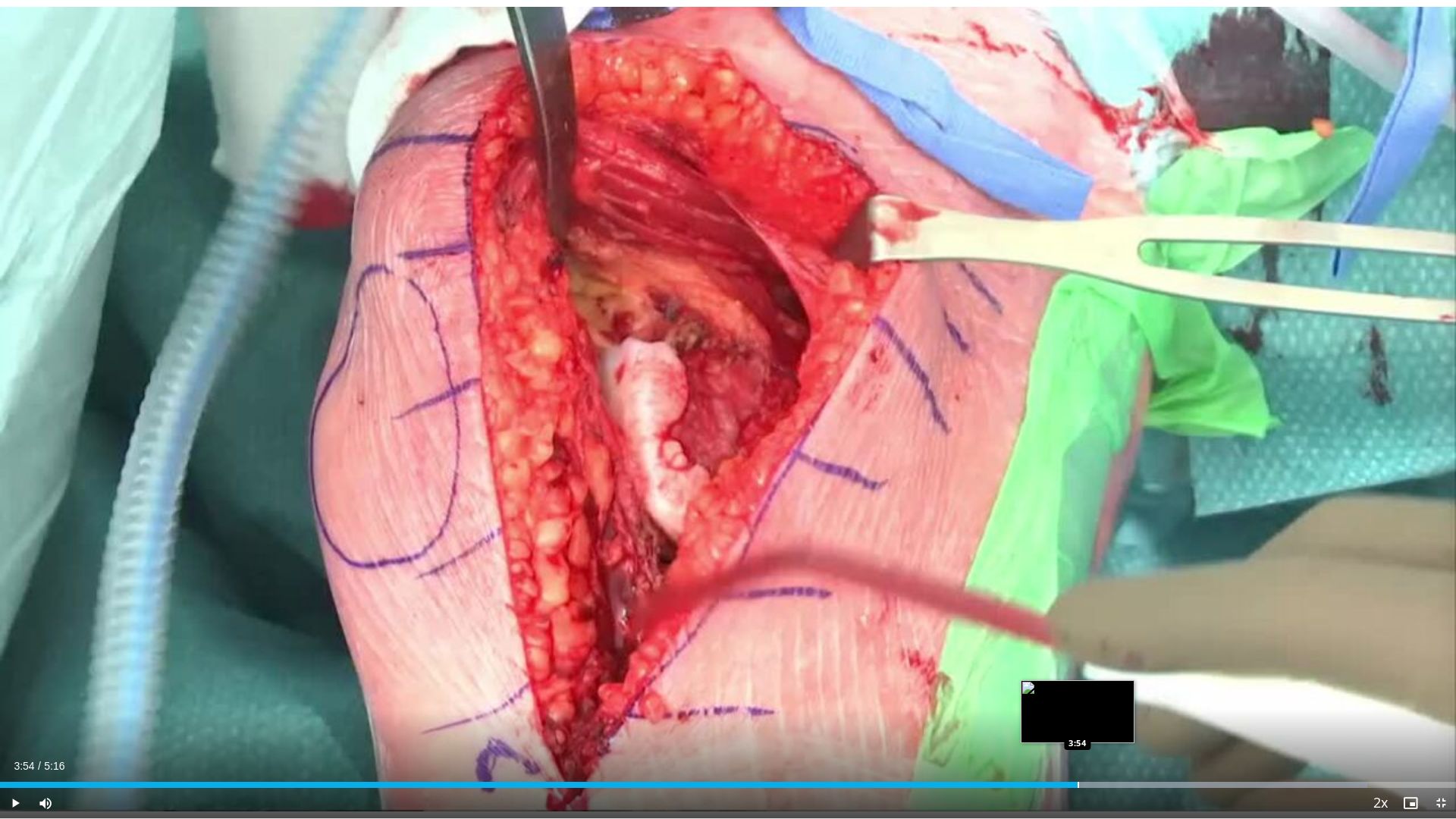 click at bounding box center [1078, 785] 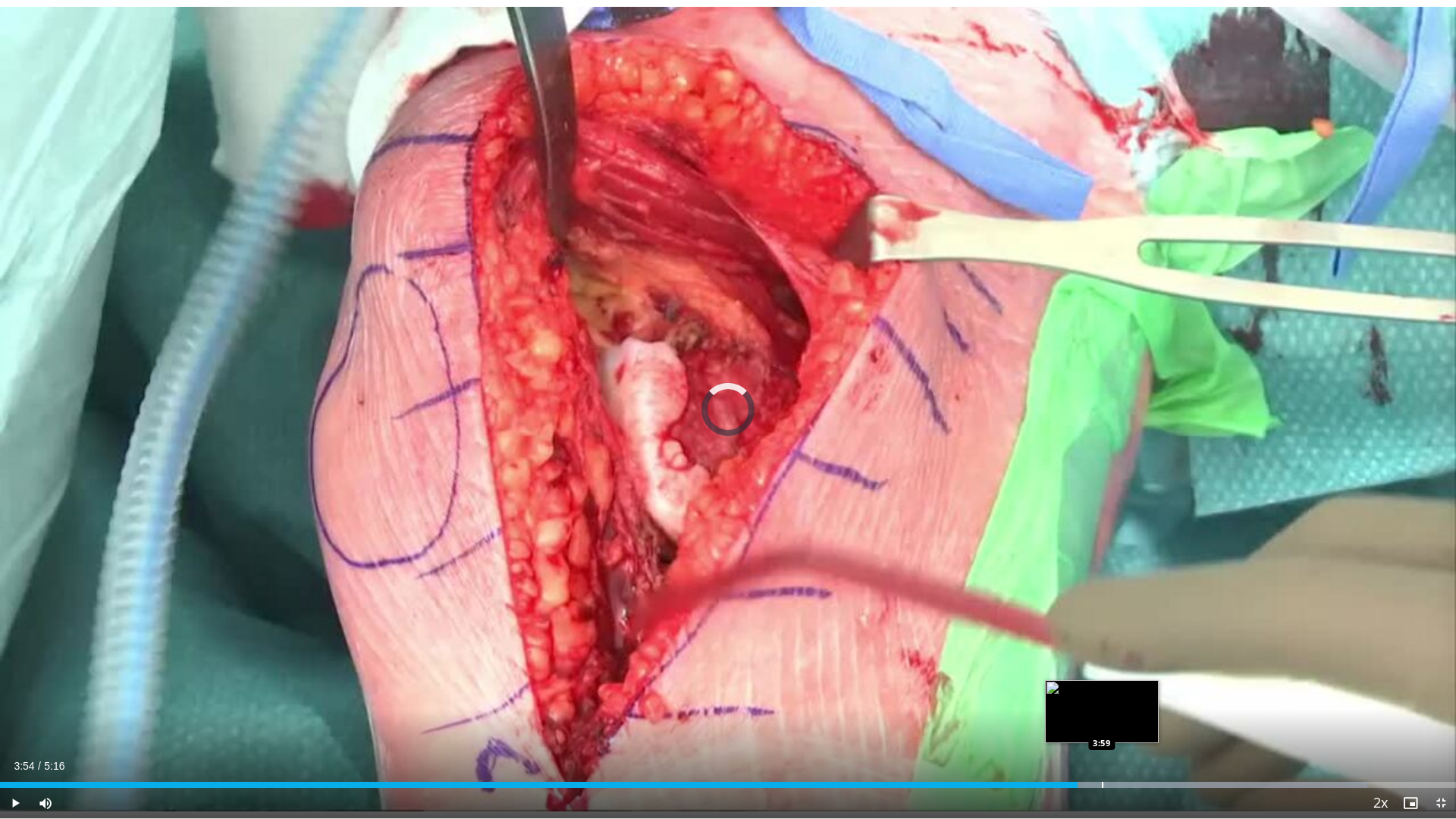 click at bounding box center (1103, 785) 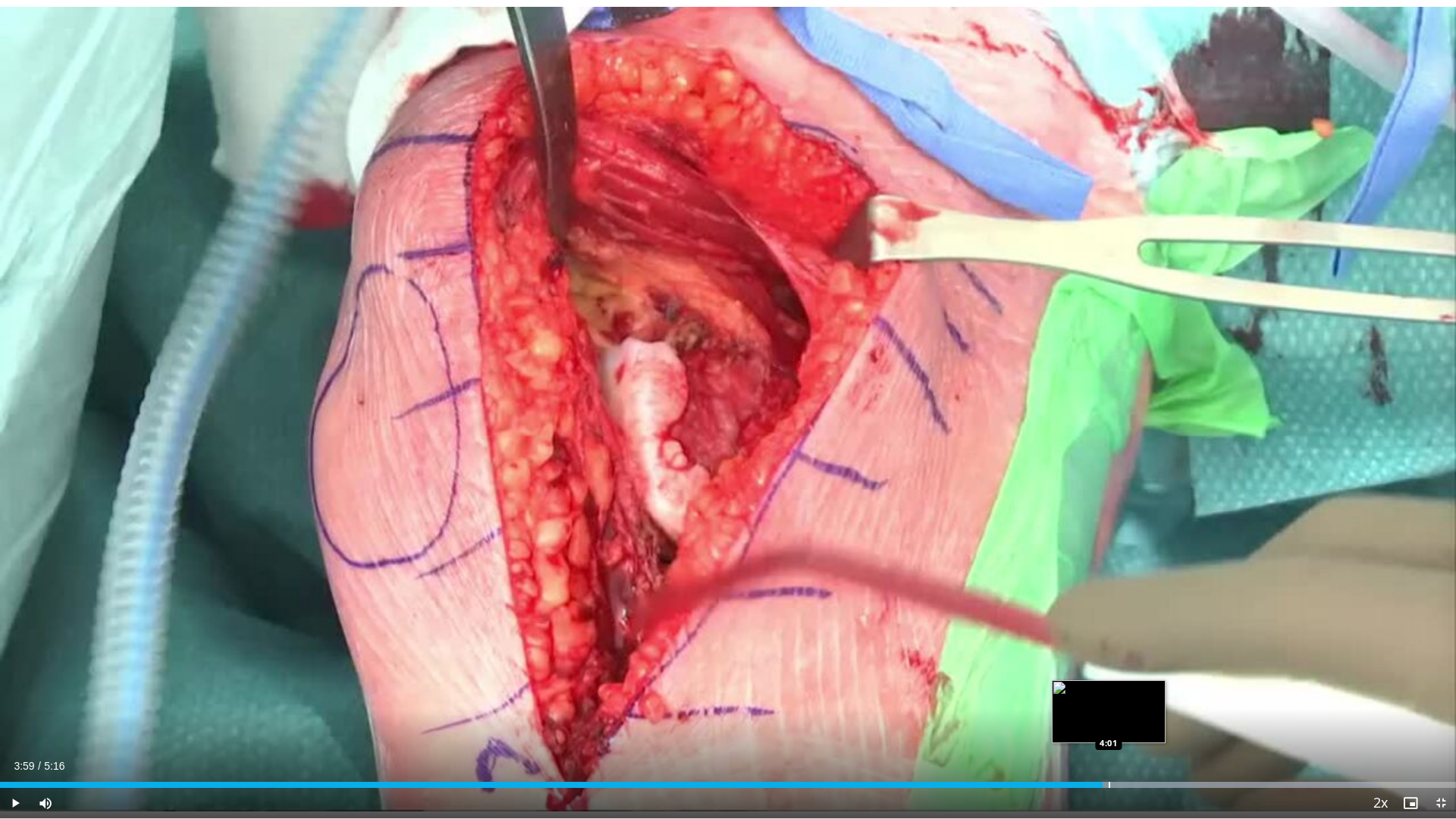 click at bounding box center [1109, 785] 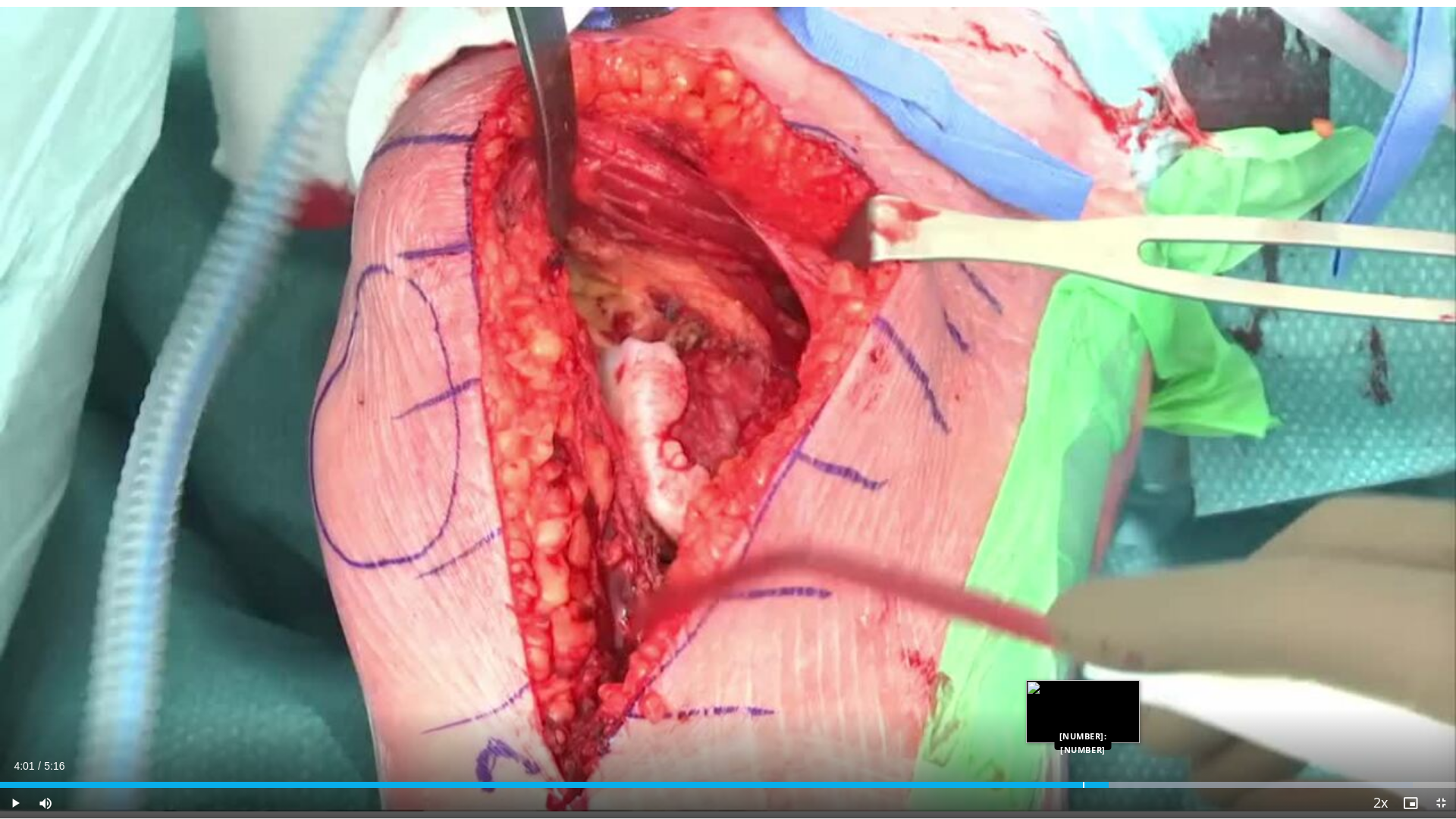 click at bounding box center [1084, 785] 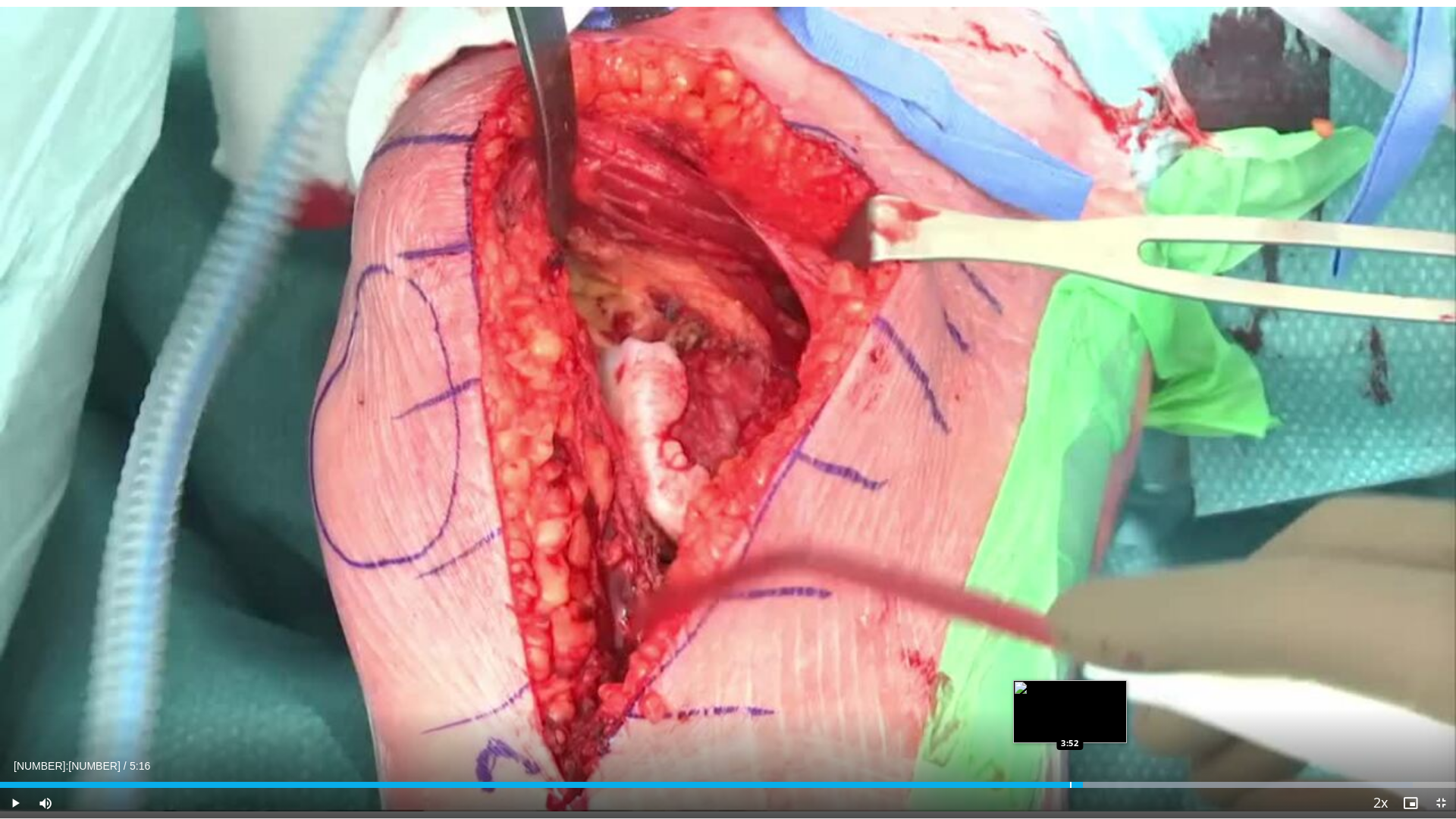 click on "3:55" at bounding box center [541, 785] 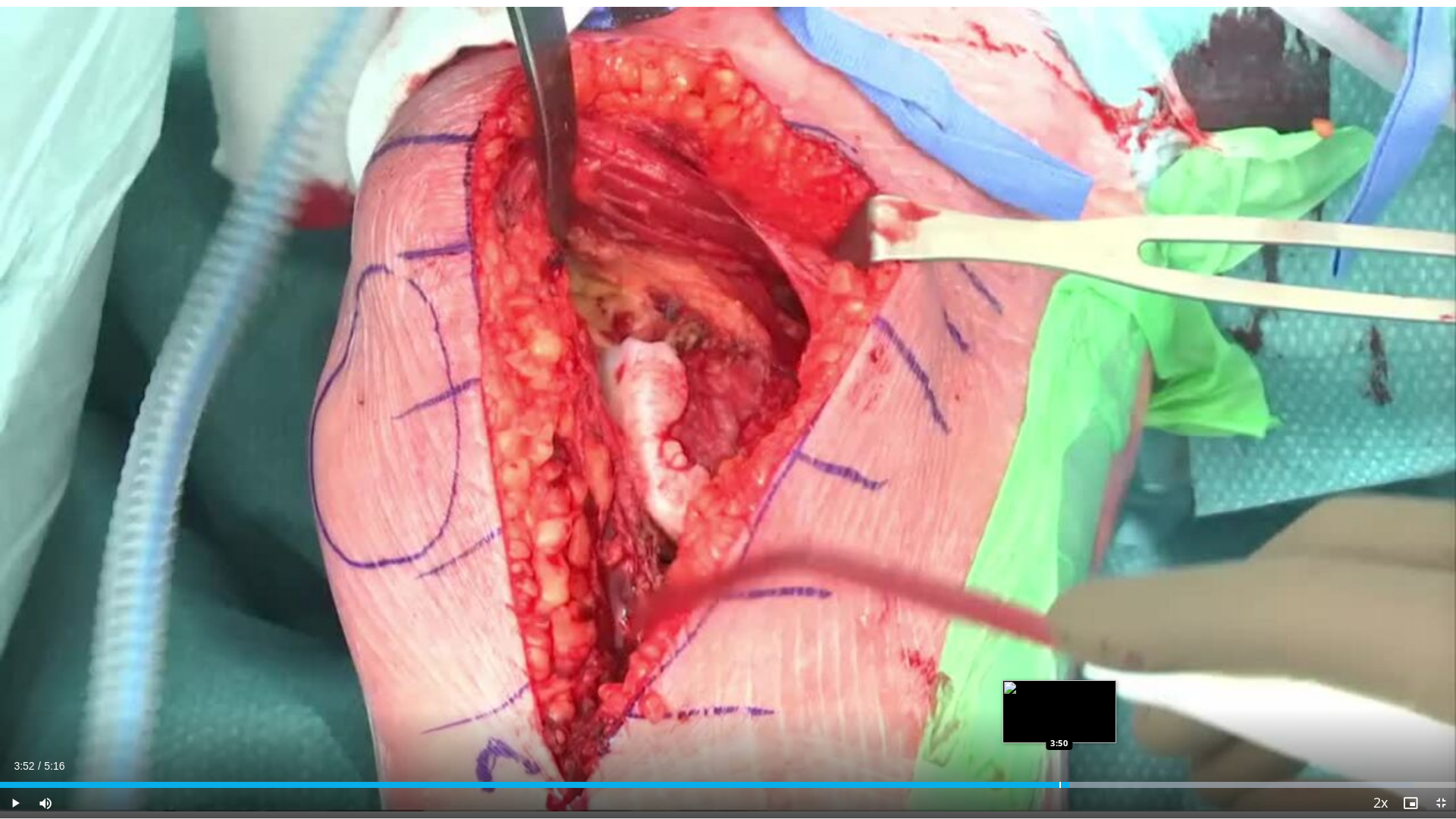 click at bounding box center (1060, 785) 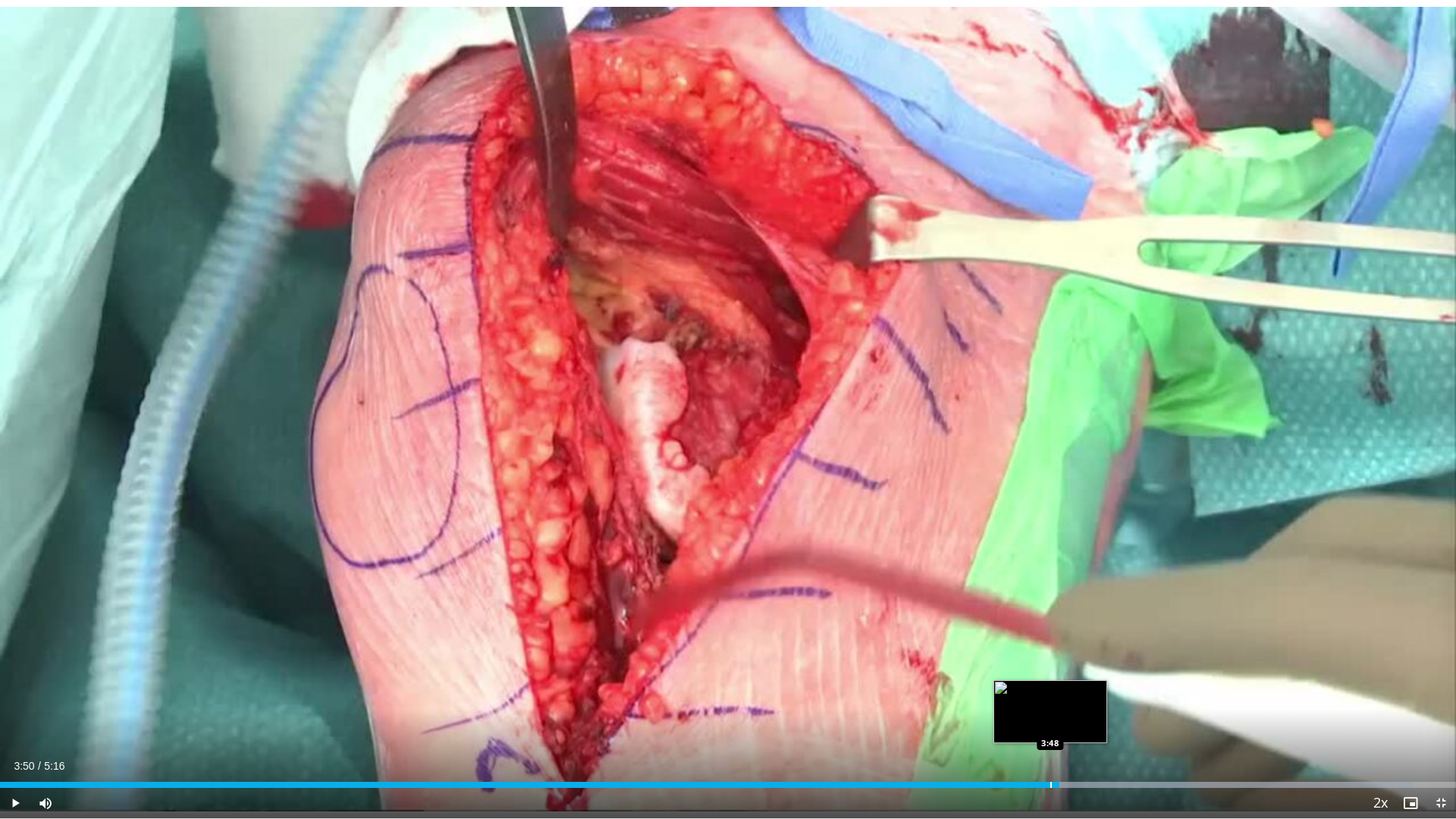 click on "Loaded :  97.03% 3:50 3:48" at bounding box center (728, 785) 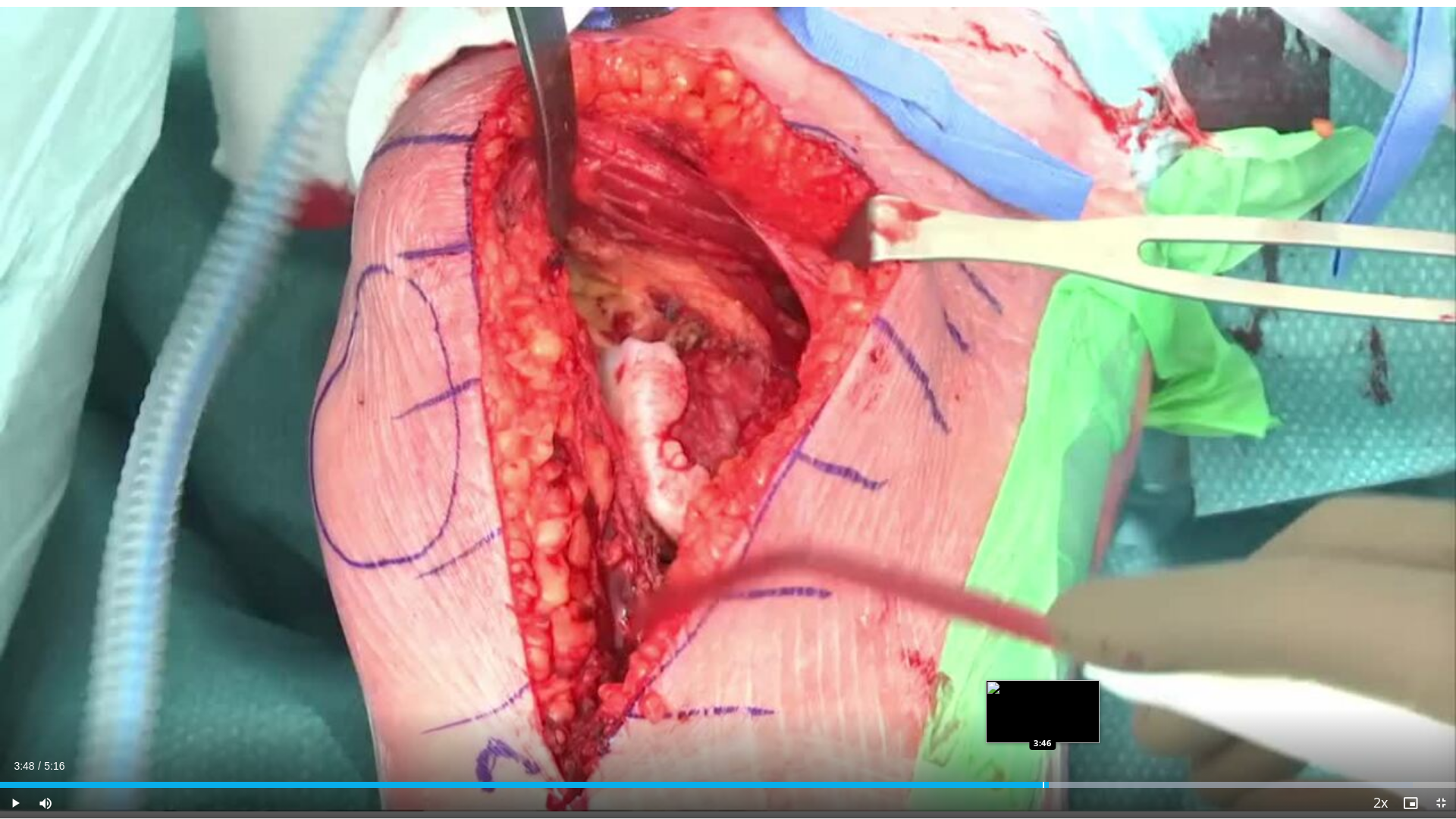 click at bounding box center (1043, 785) 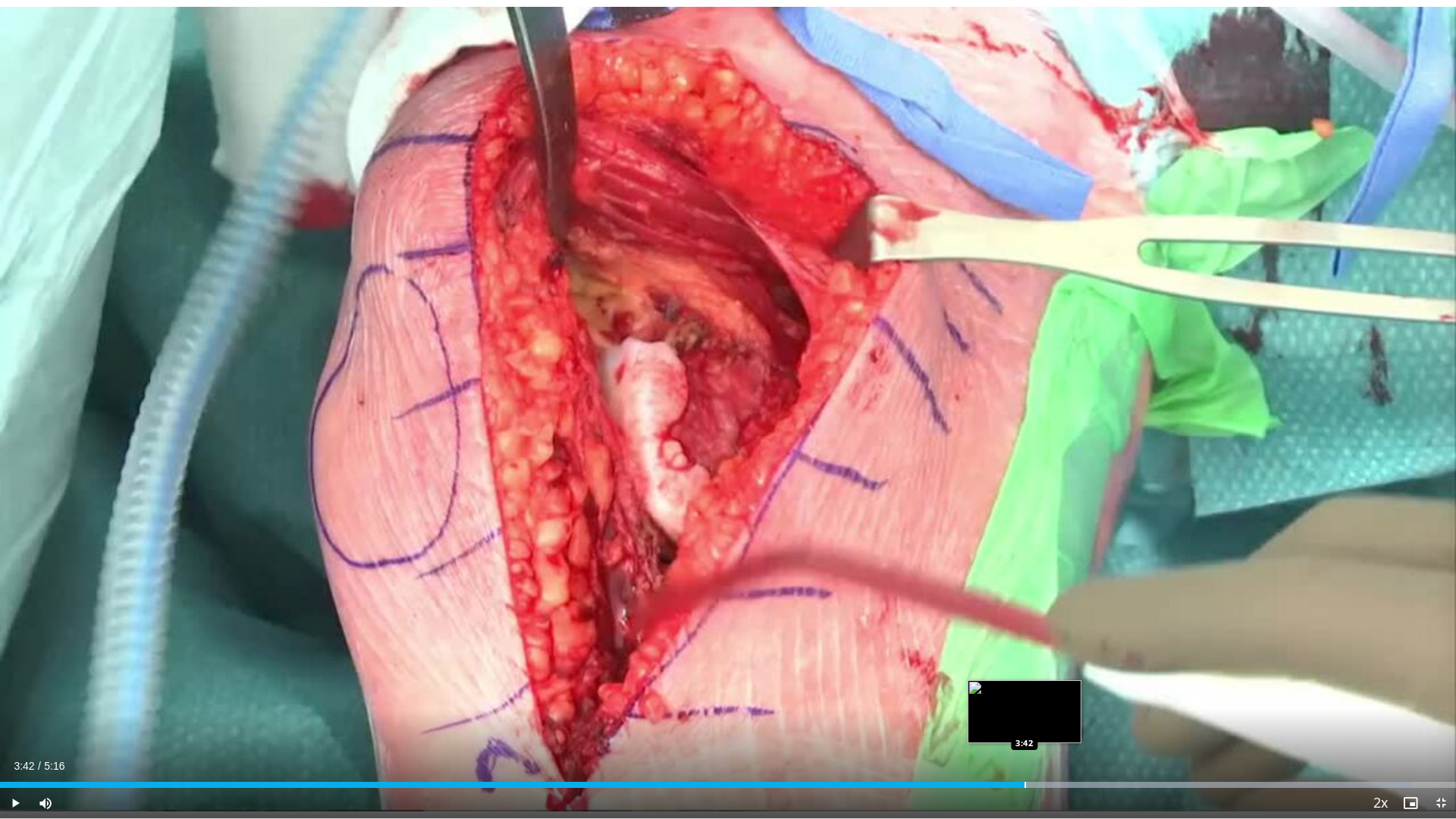 click at bounding box center (1025, 785) 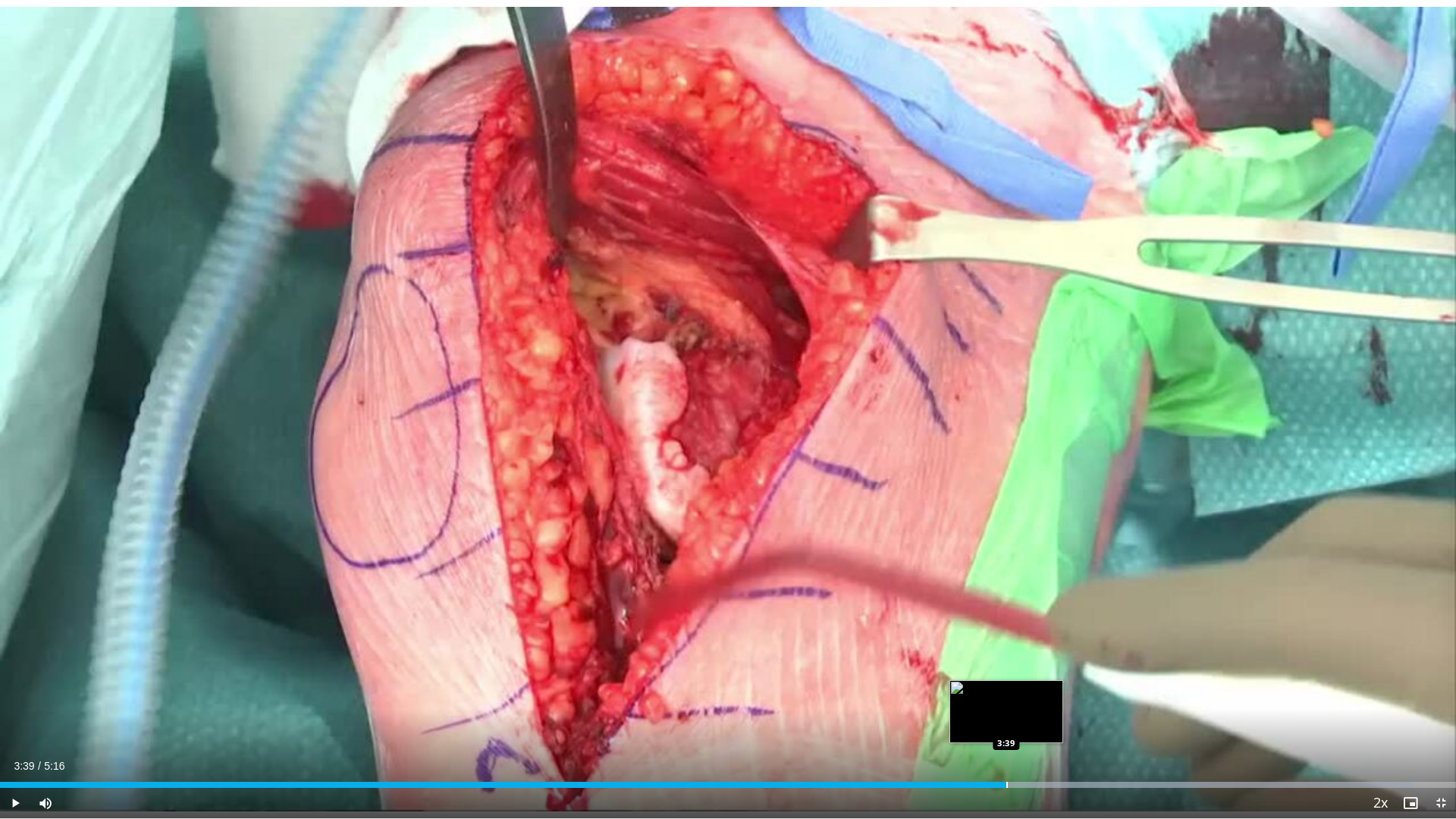 click at bounding box center [1007, 785] 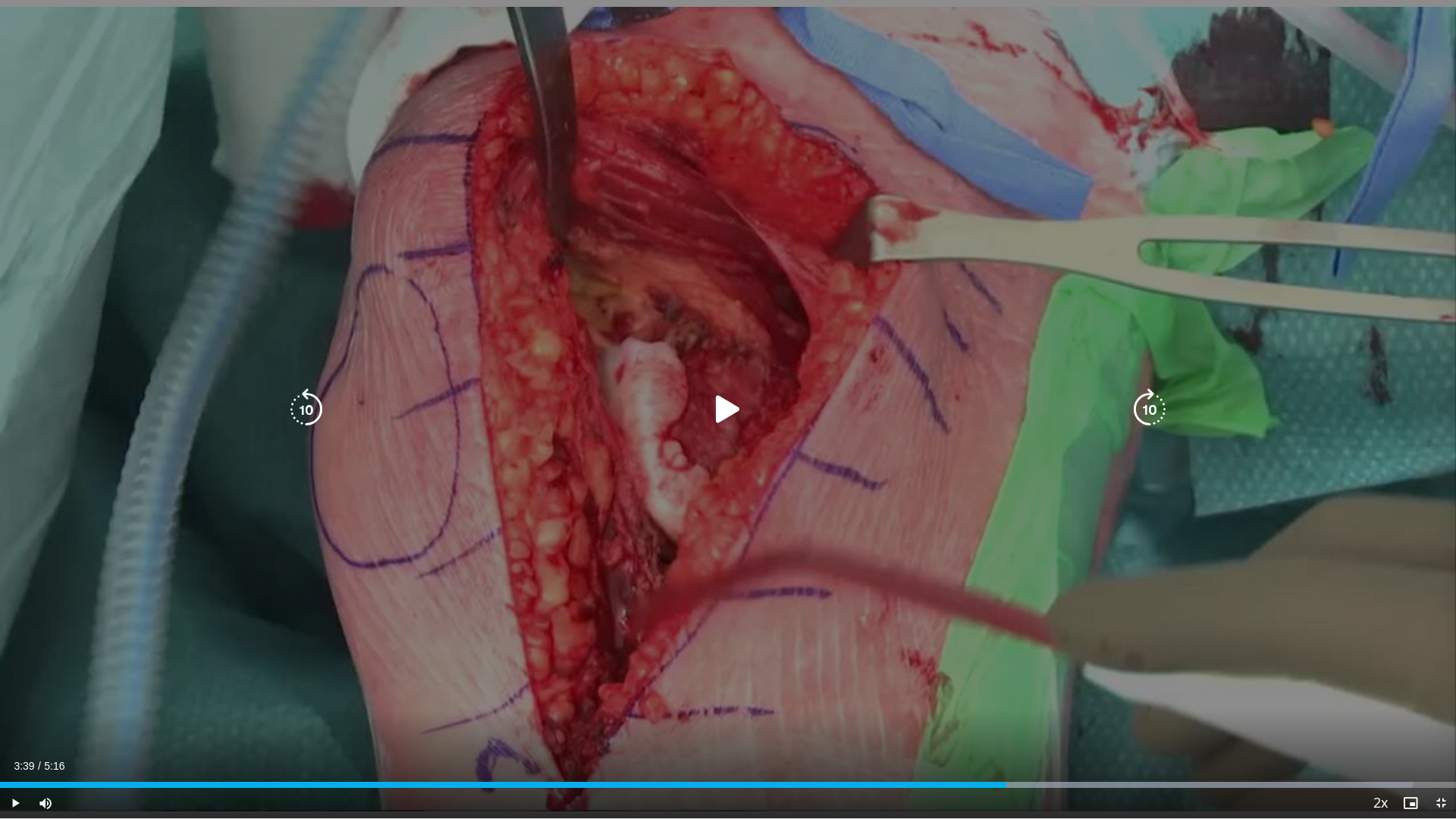 click on "10 seconds
Tap to unmute" at bounding box center [728, 409] 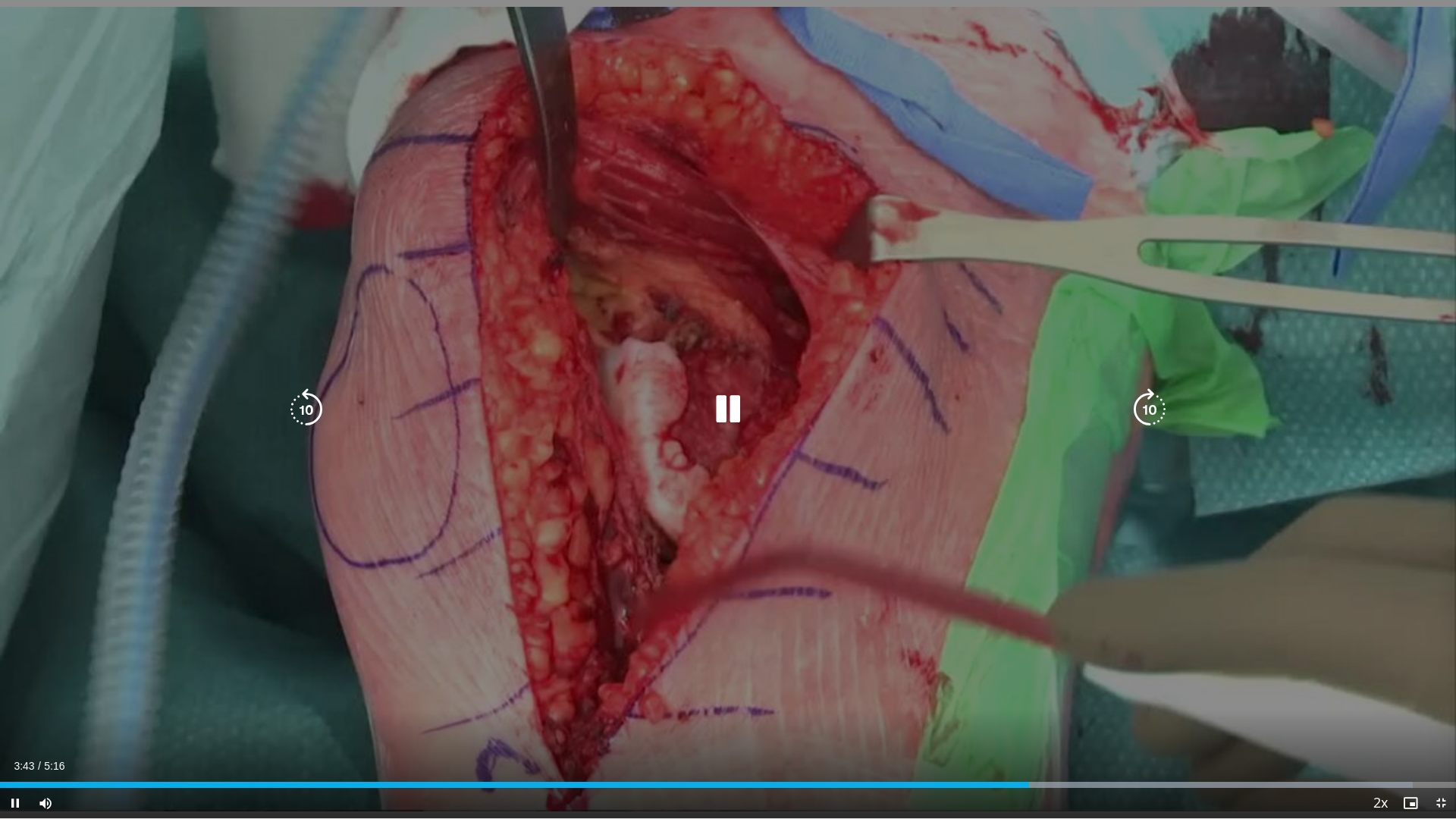 click at bounding box center (728, 410) 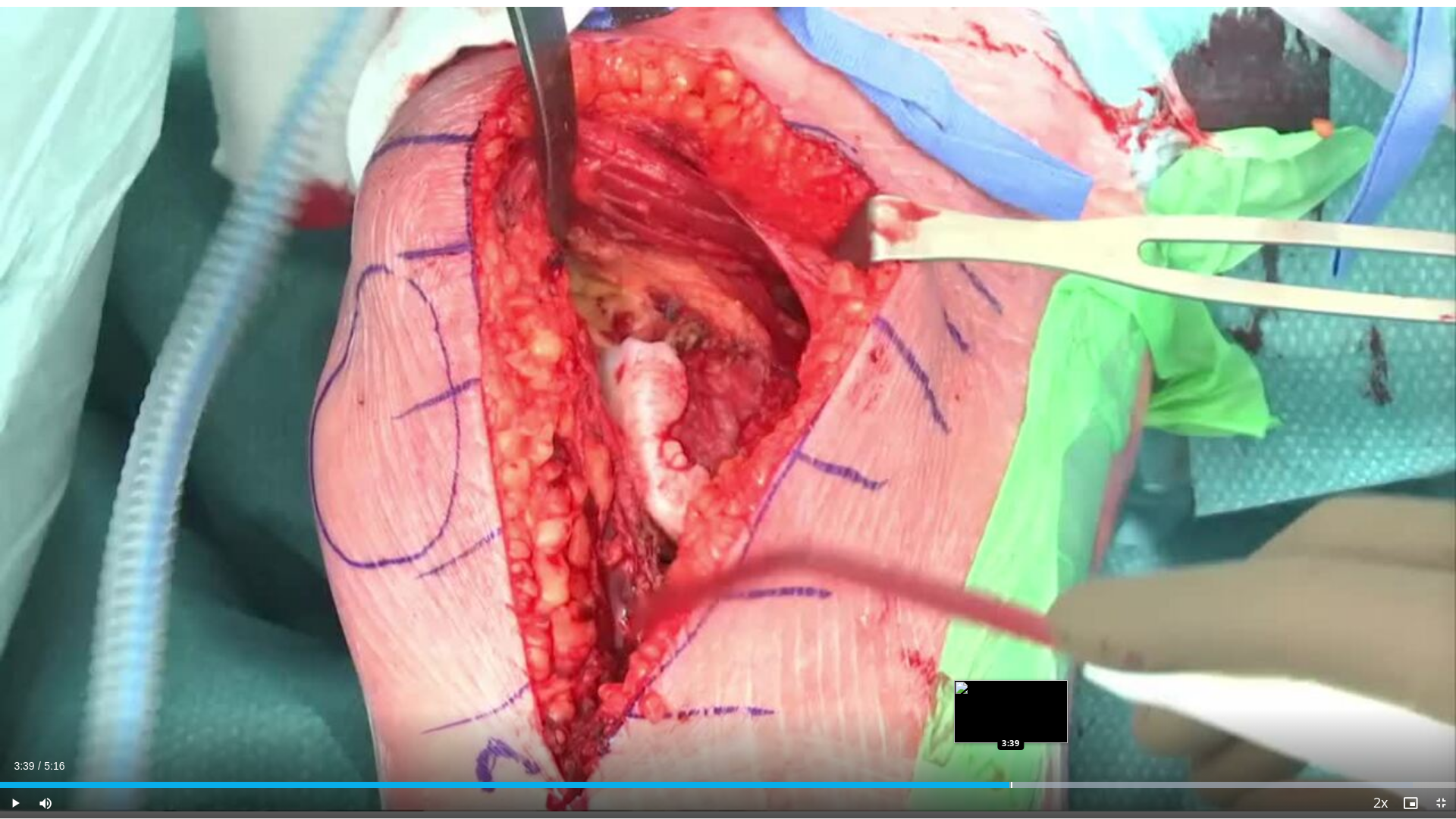 click on "Loaded :  97.03% 3:39 3:39" at bounding box center (728, 785) 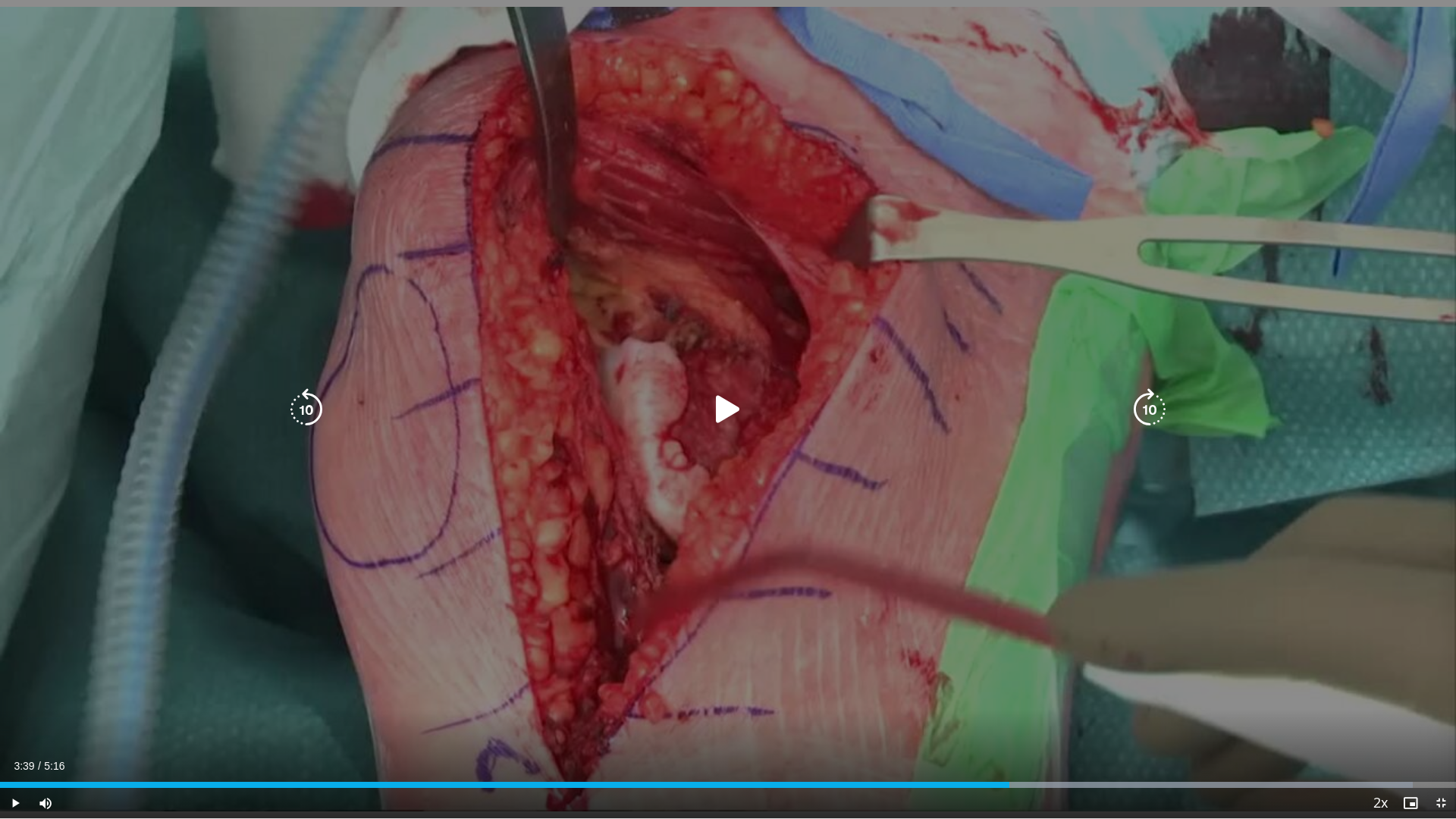 click on "10 seconds
Tap to unmute" at bounding box center (728, 409) 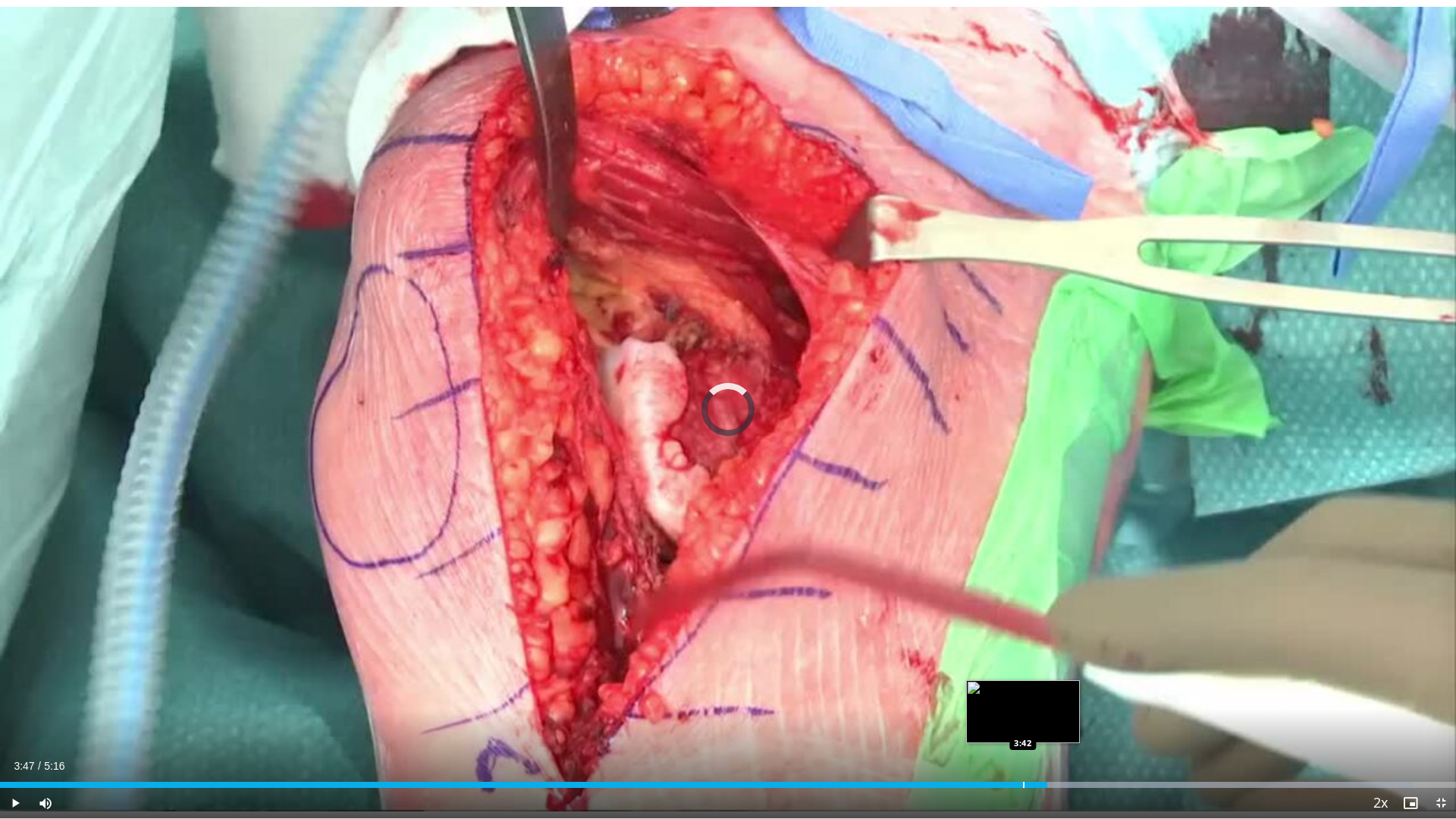click at bounding box center (1024, 785) 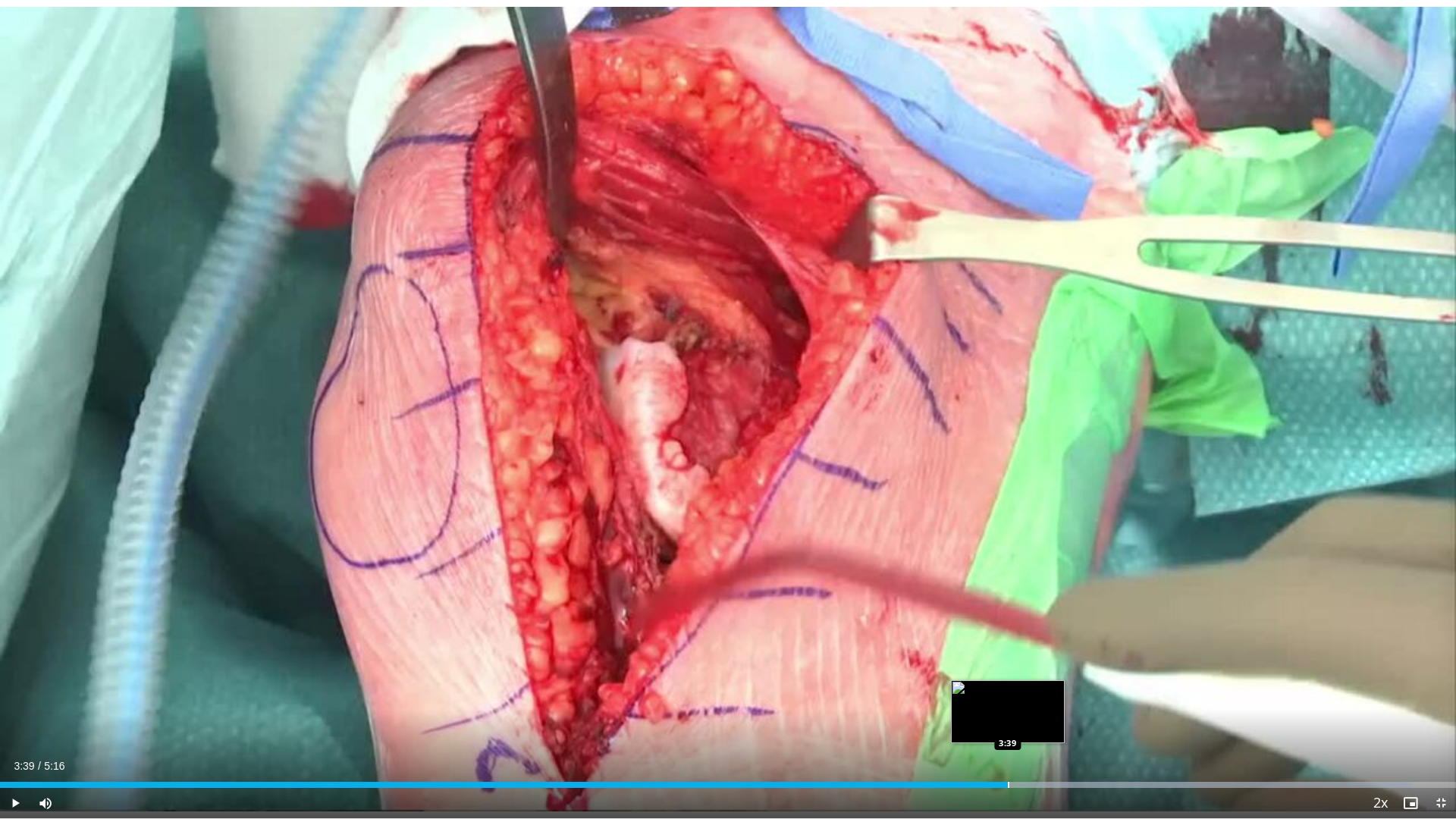 click at bounding box center [1009, 785] 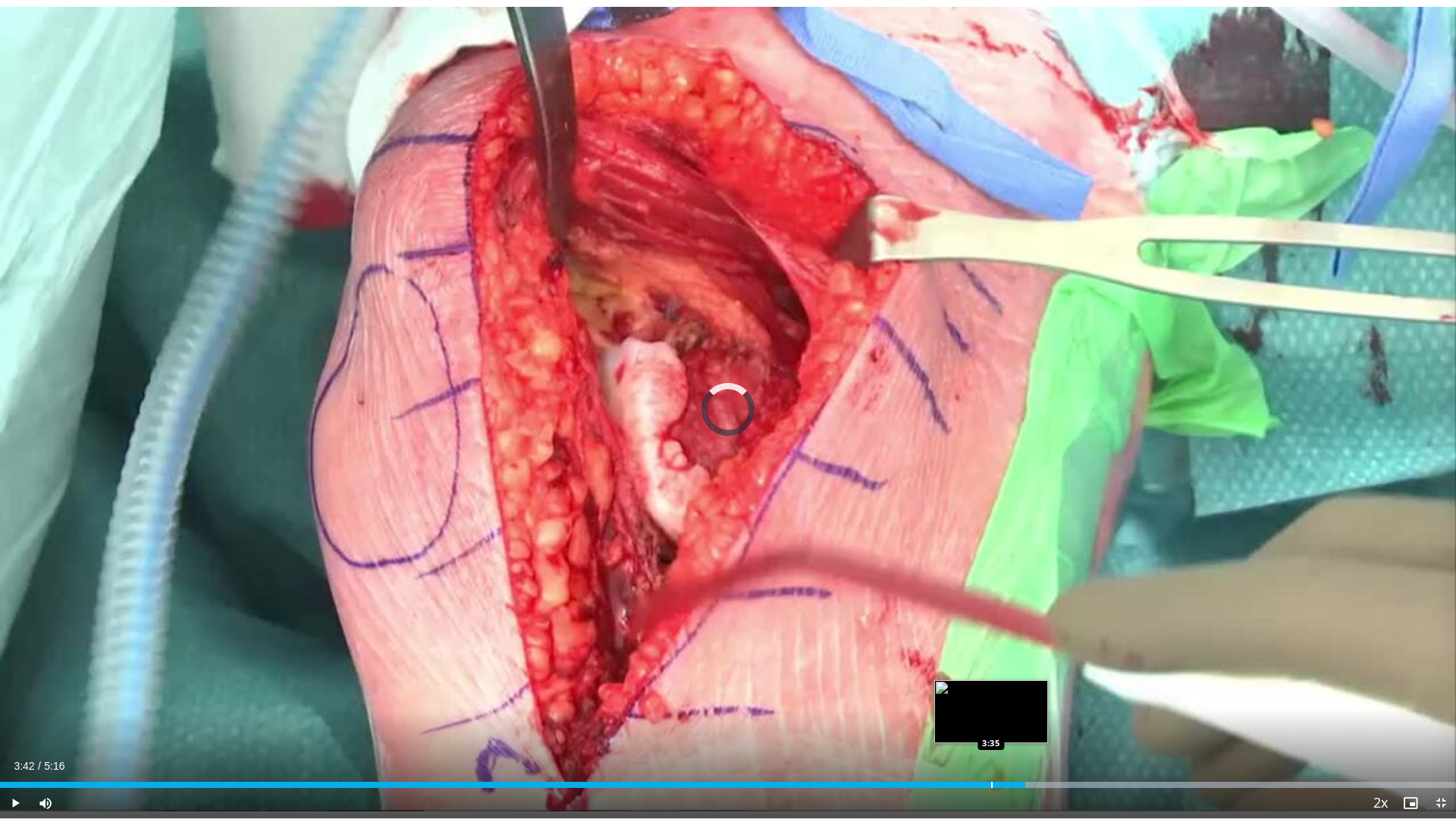 click at bounding box center (992, 785) 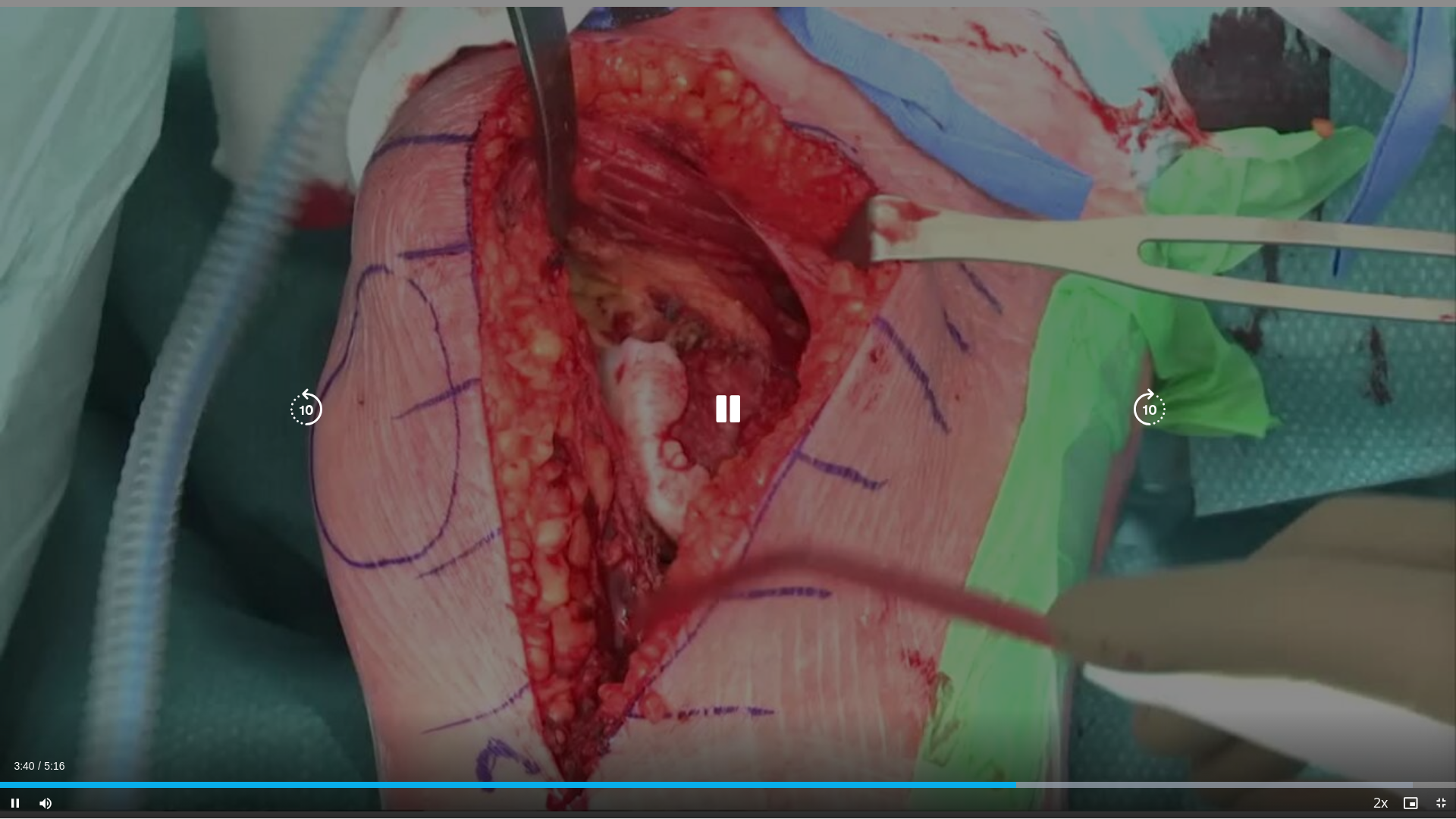 click on "10 seconds
Tap to unmute" at bounding box center (728, 409) 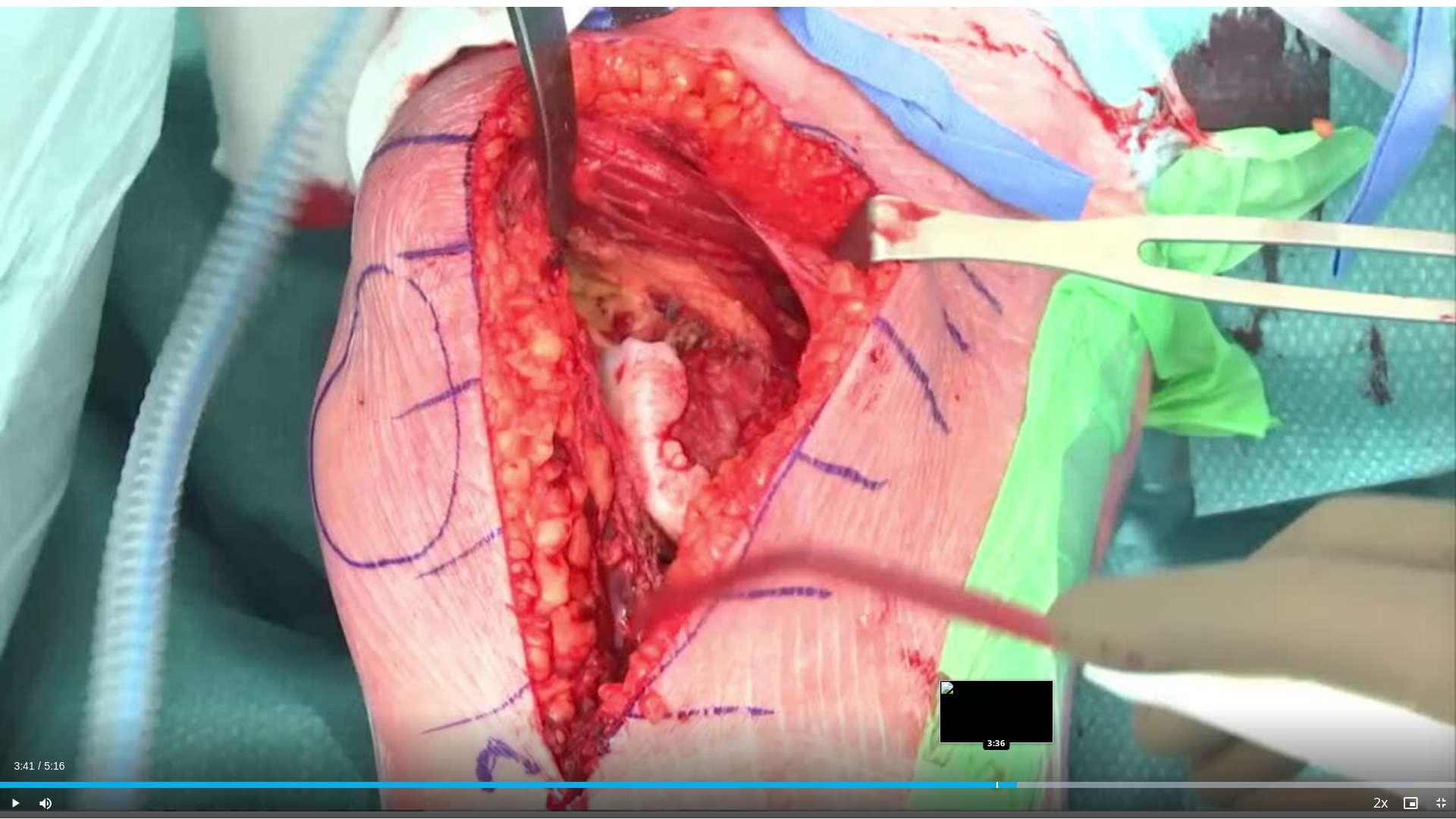 click on "3:41" at bounding box center (508, 785) 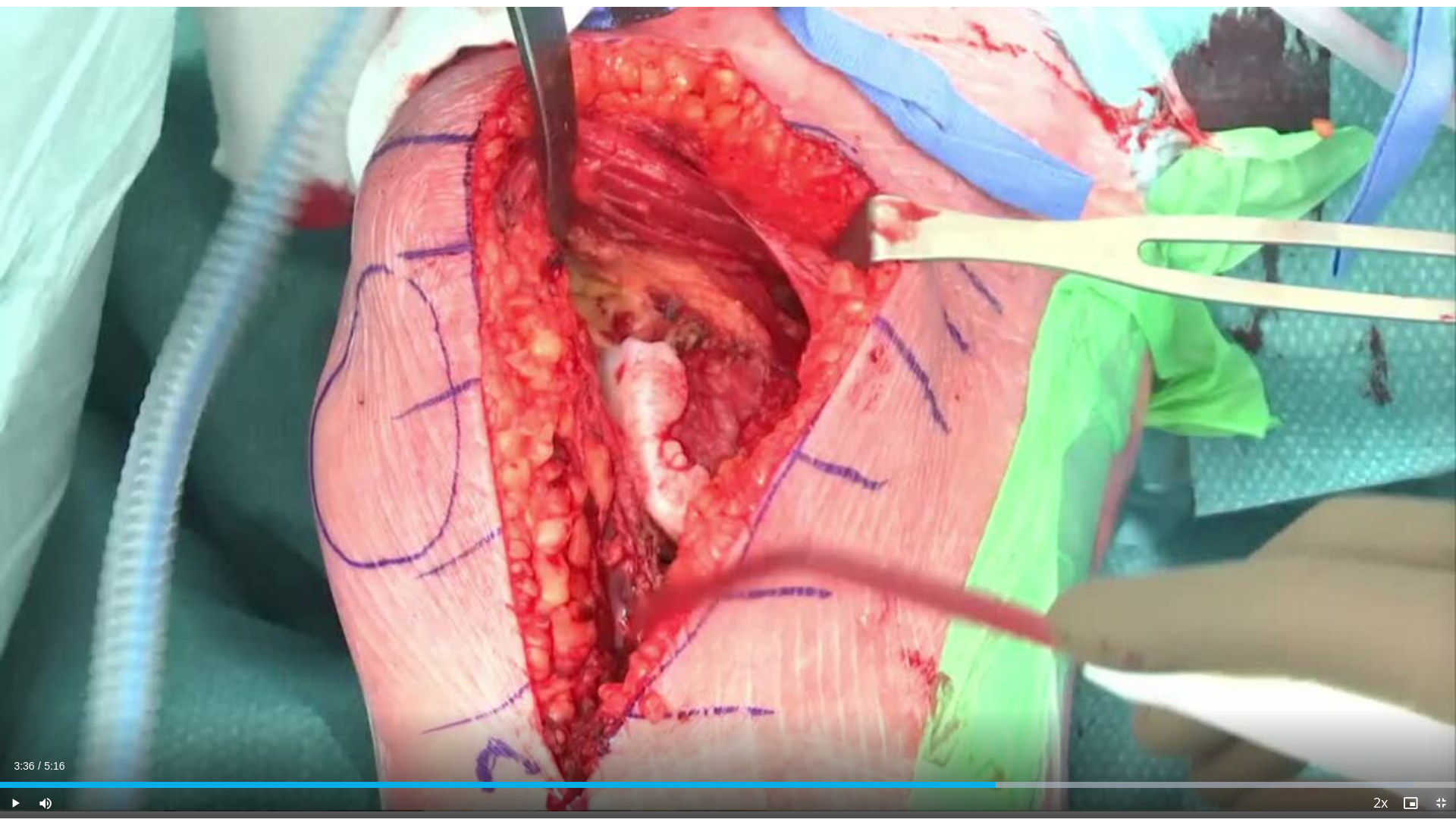drag, startPoint x: 1321, startPoint y: 168, endPoint x: 1443, endPoint y: 802, distance: 645.6315 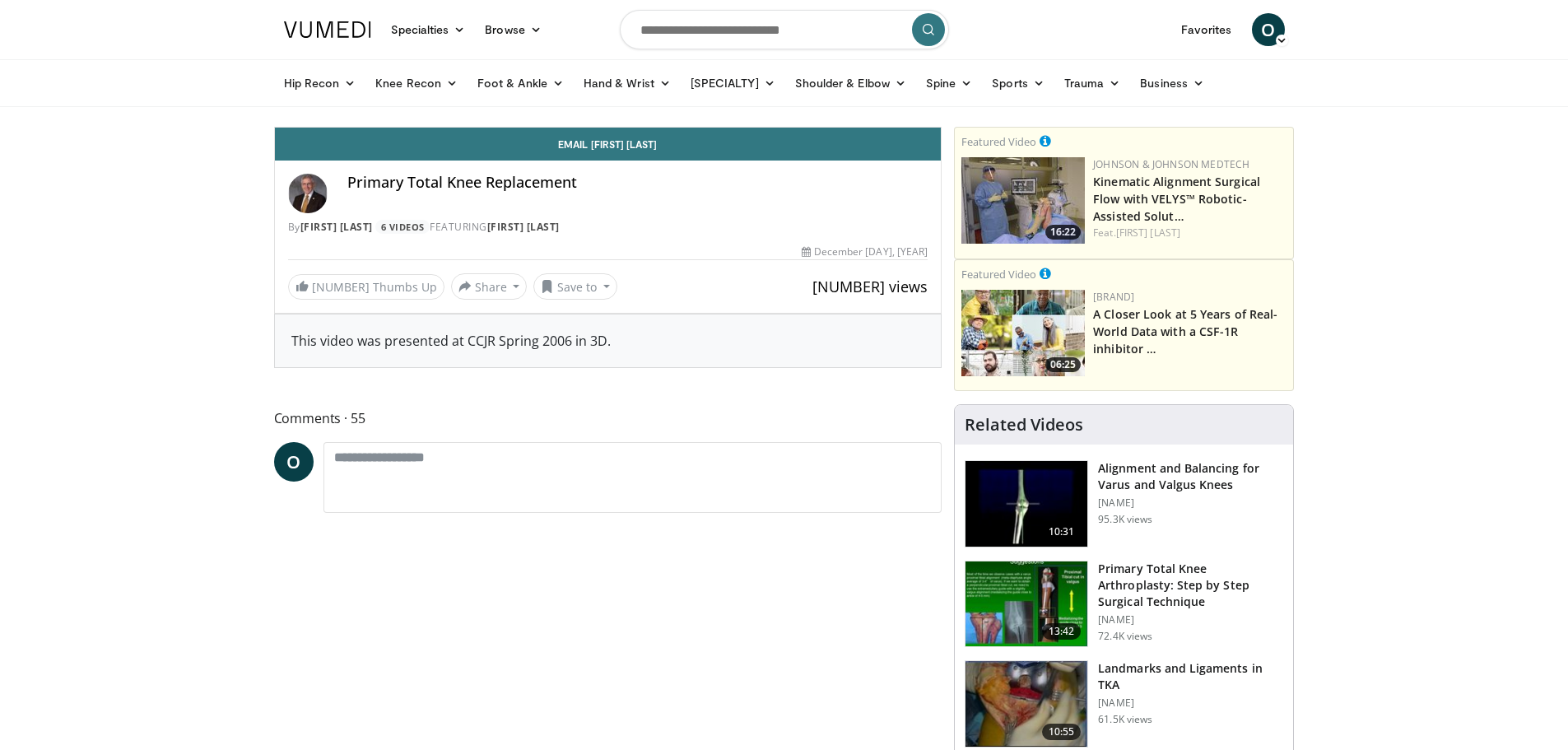scroll, scrollTop: 0, scrollLeft: 0, axis: both 